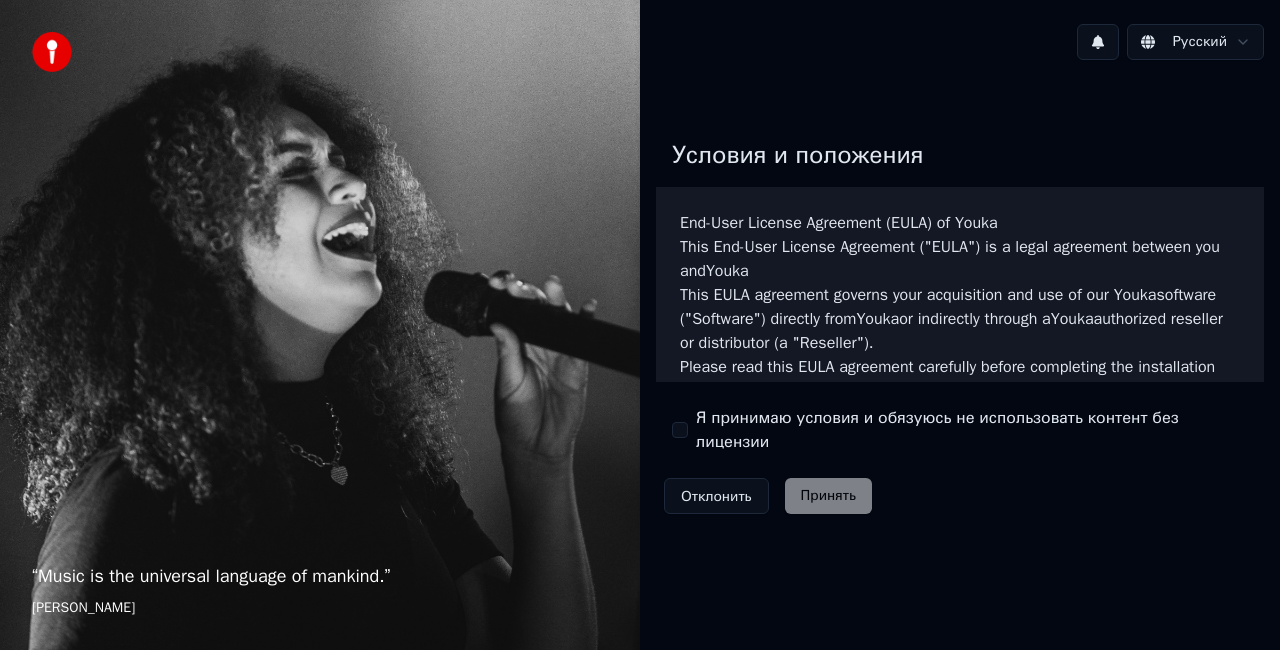 scroll, scrollTop: 0, scrollLeft: 0, axis: both 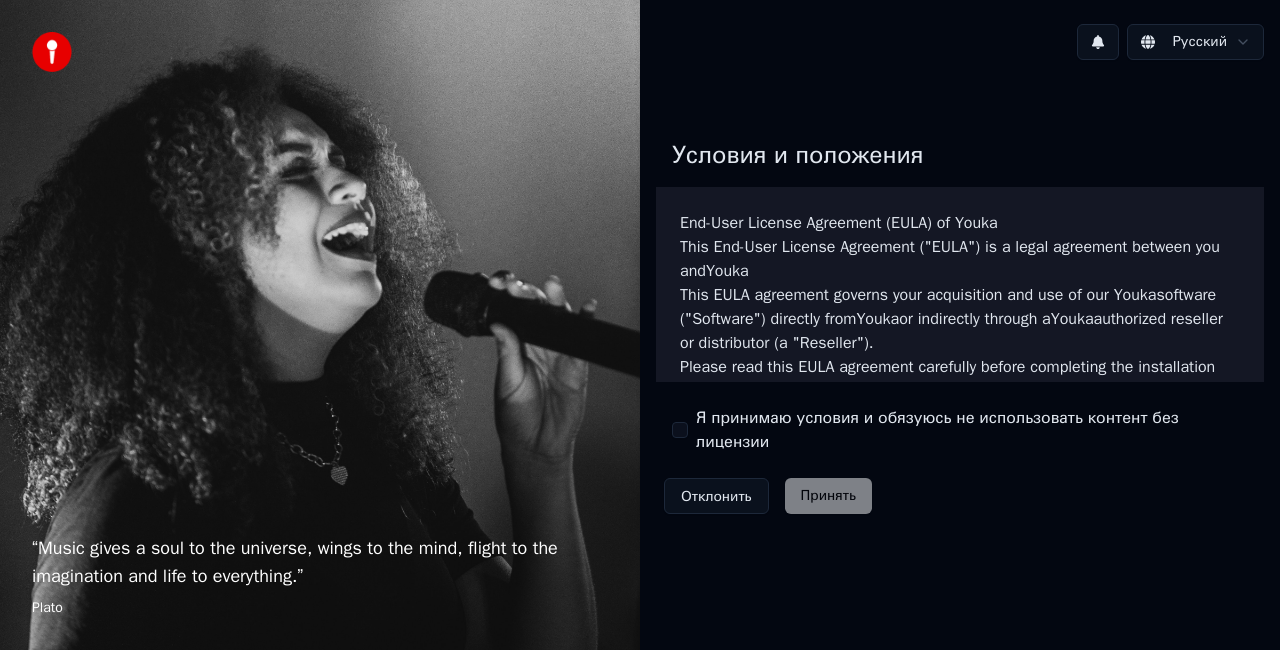 click on "Я принимаю условия и обязуюсь не использовать контент без лицензии" at bounding box center [680, 430] 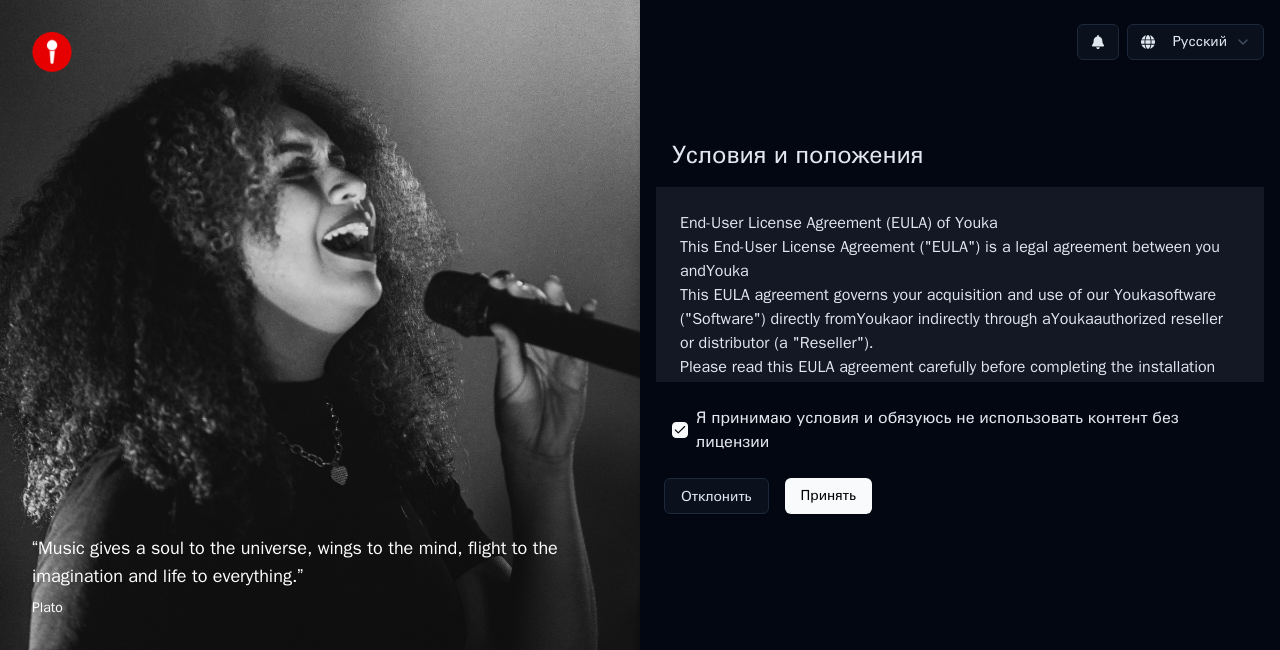 drag, startPoint x: 678, startPoint y: 428, endPoint x: 824, endPoint y: 484, distance: 156.37135 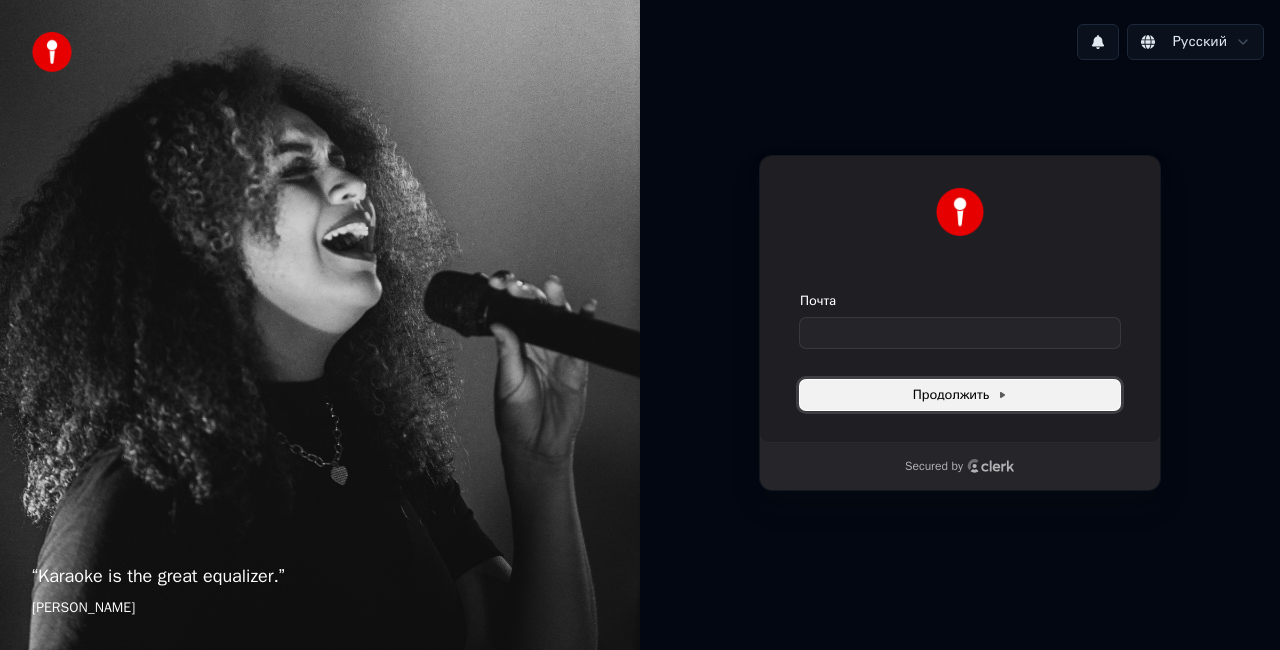 click on "Продолжить" at bounding box center (960, 395) 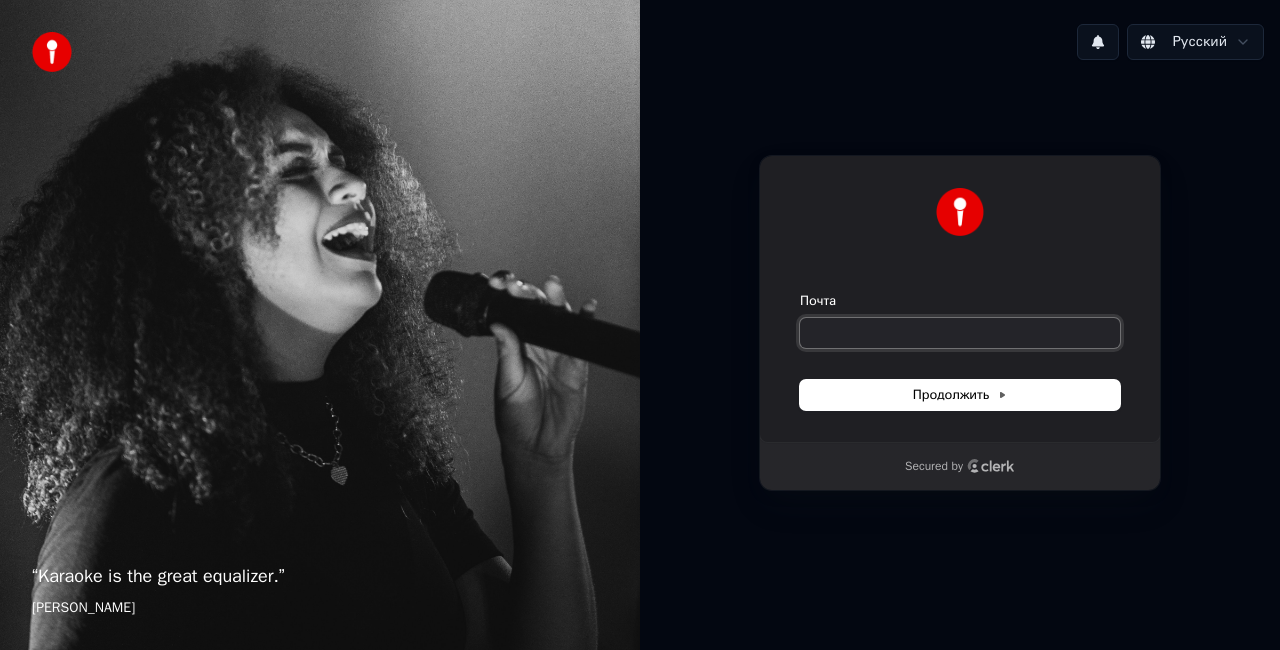 click on "Почта" at bounding box center (960, 333) 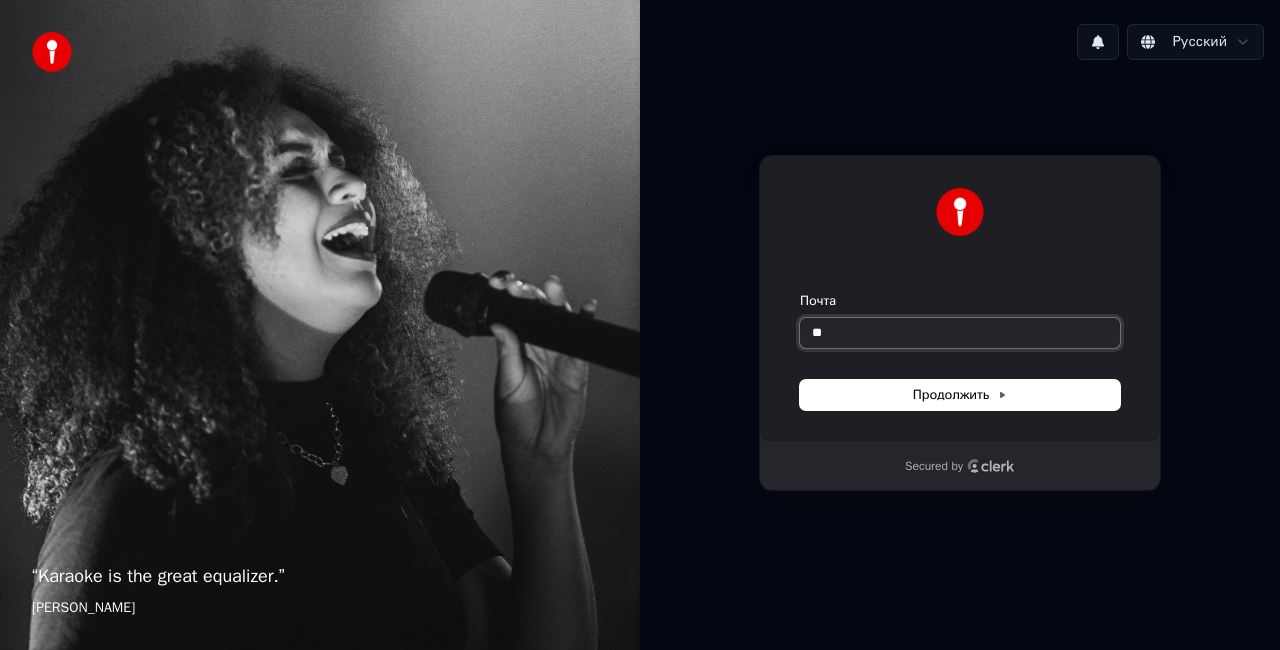type on "*" 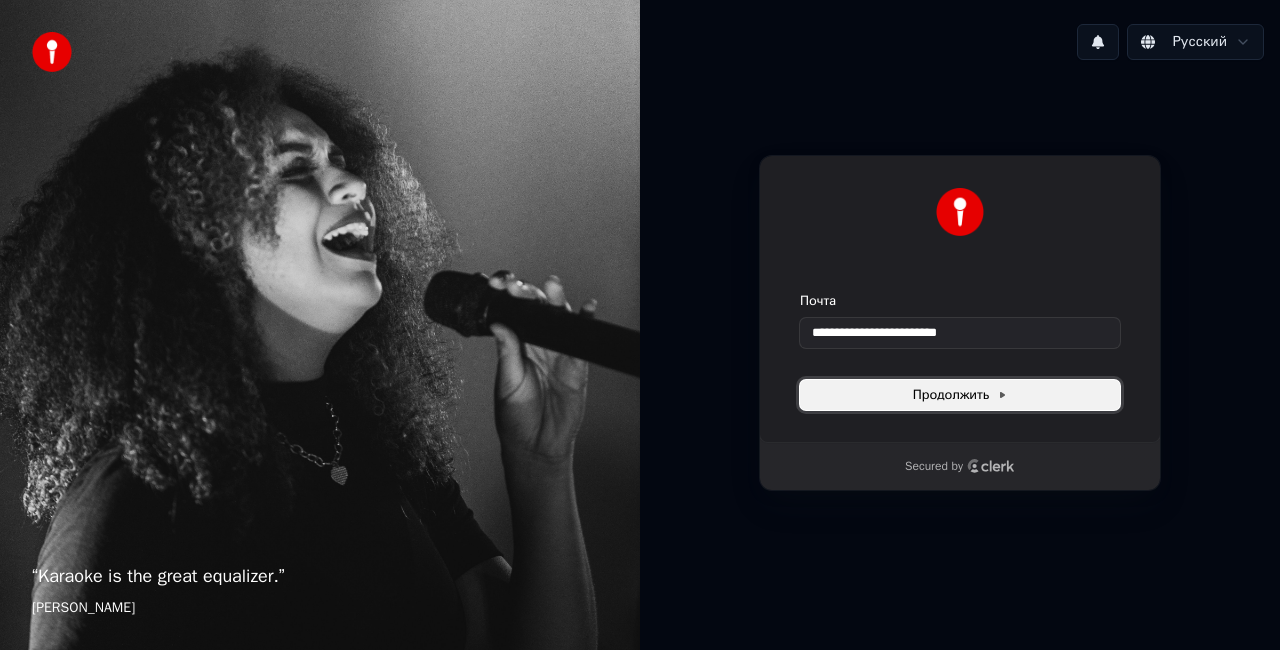 click on "Продолжить" at bounding box center [960, 395] 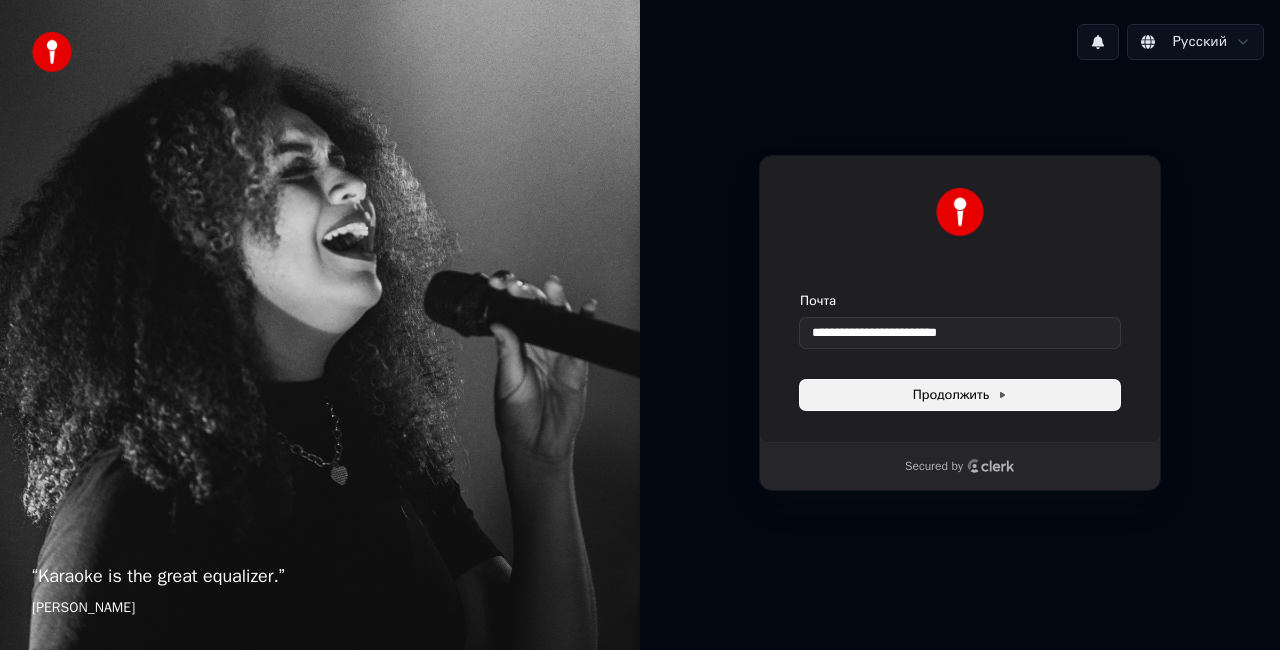 type on "**********" 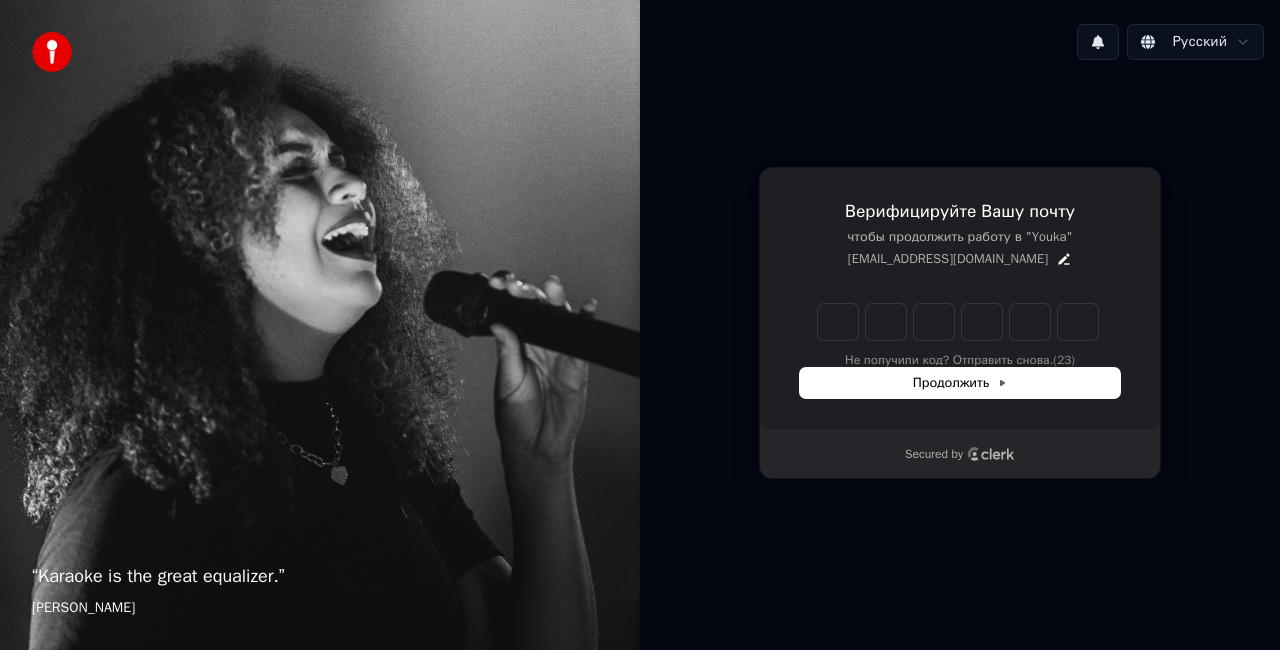 type on "*" 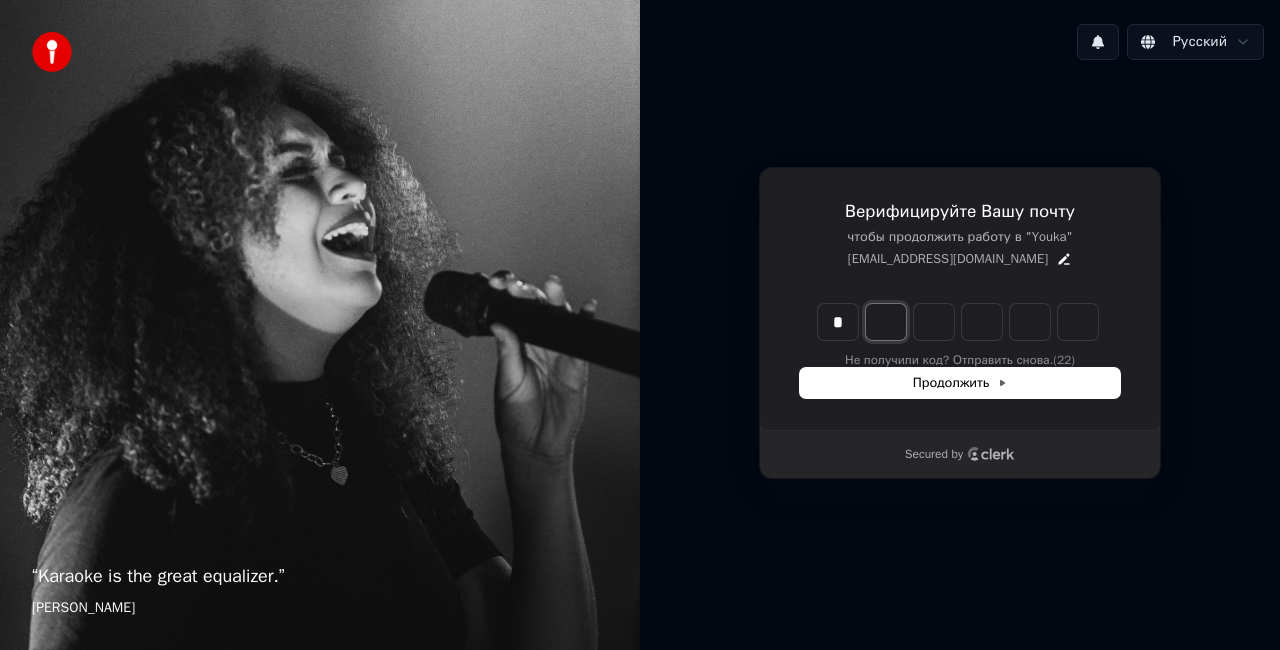 type on "*" 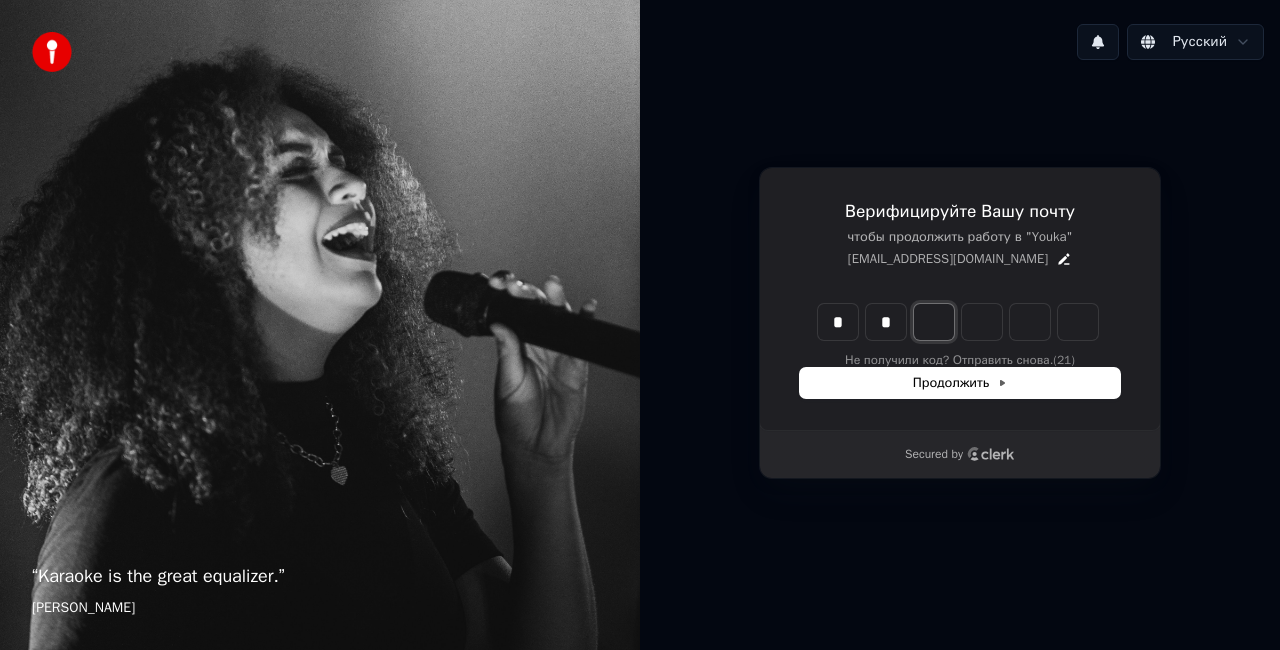 type on "*" 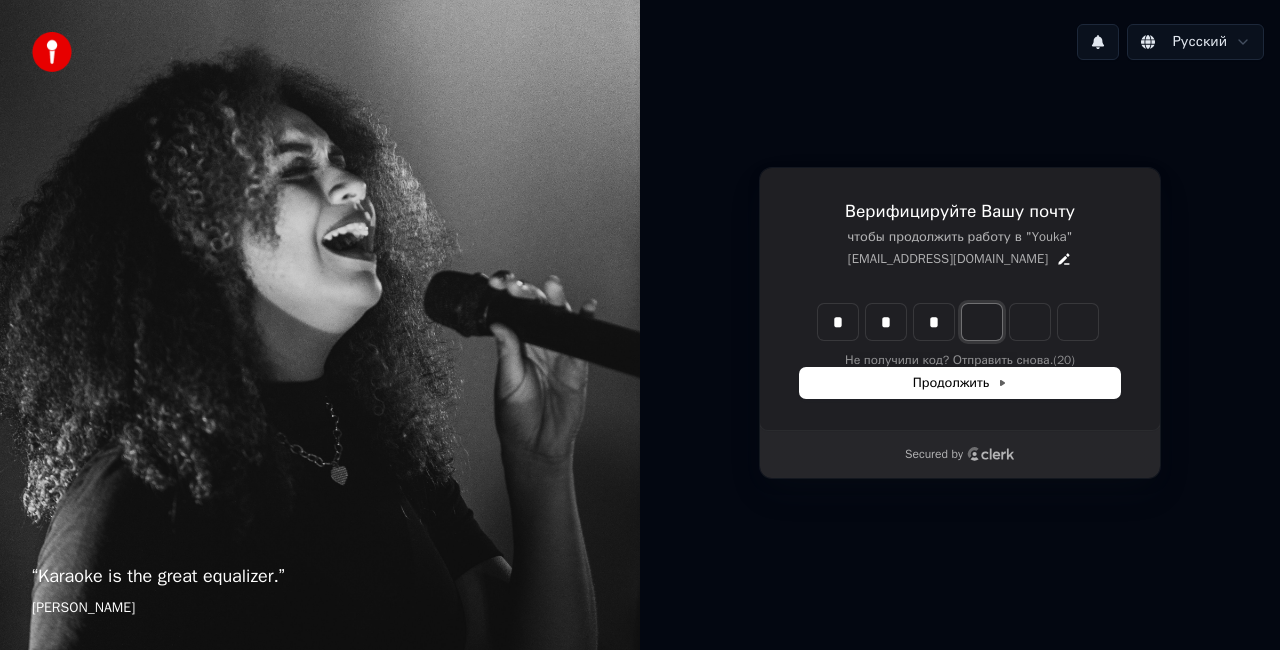 type on "*" 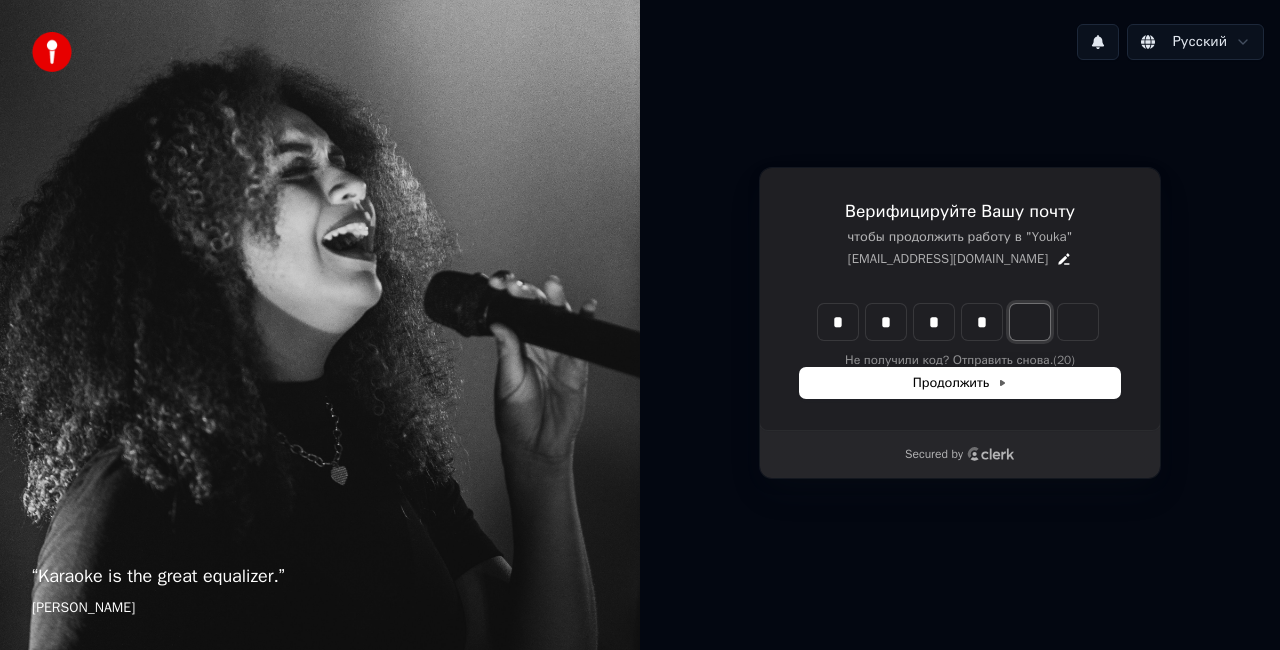 type on "*" 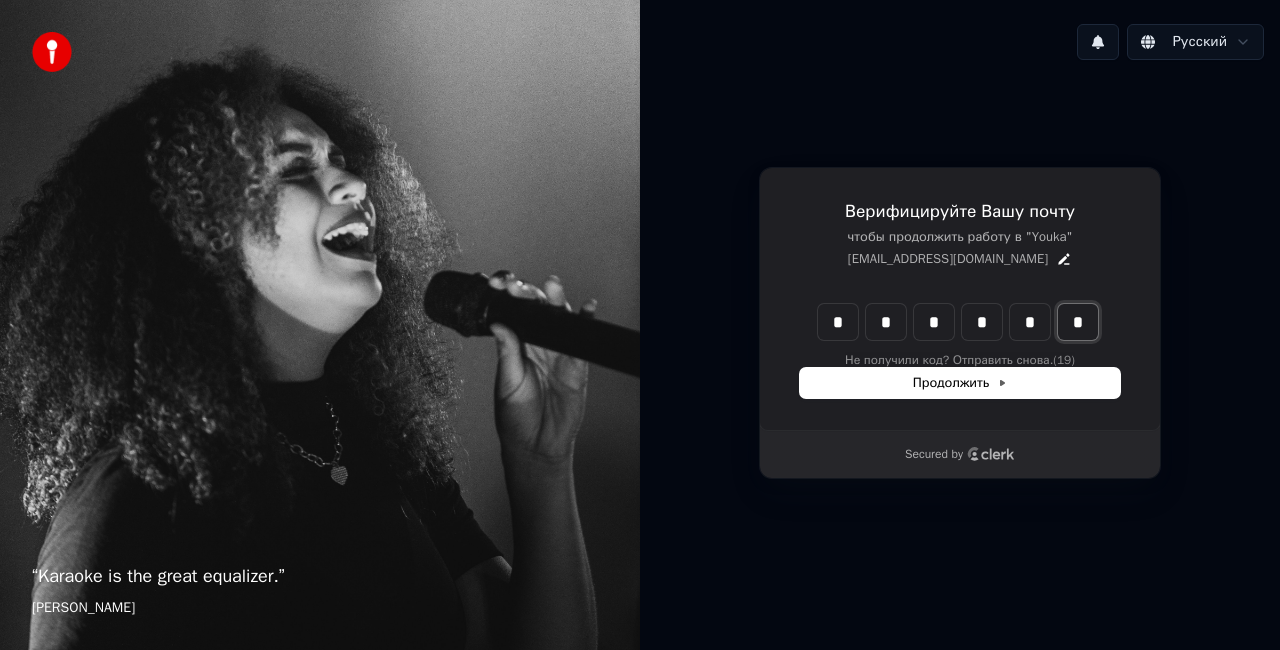 type on "*" 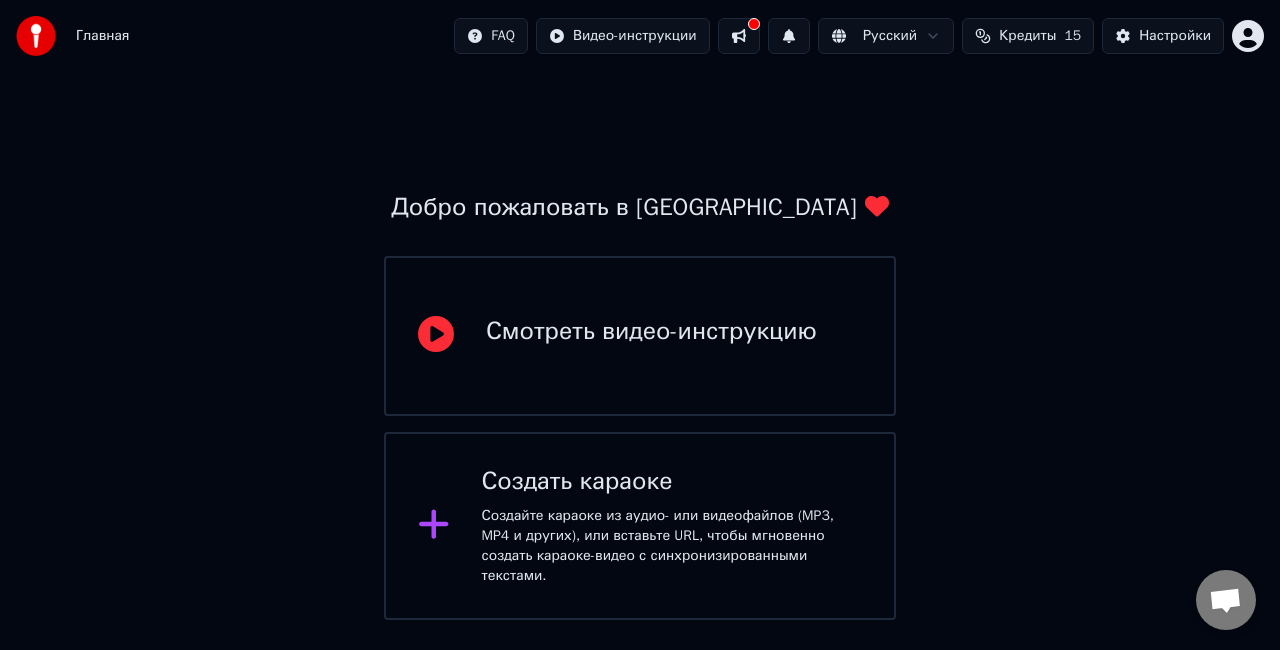 click at bounding box center [739, 36] 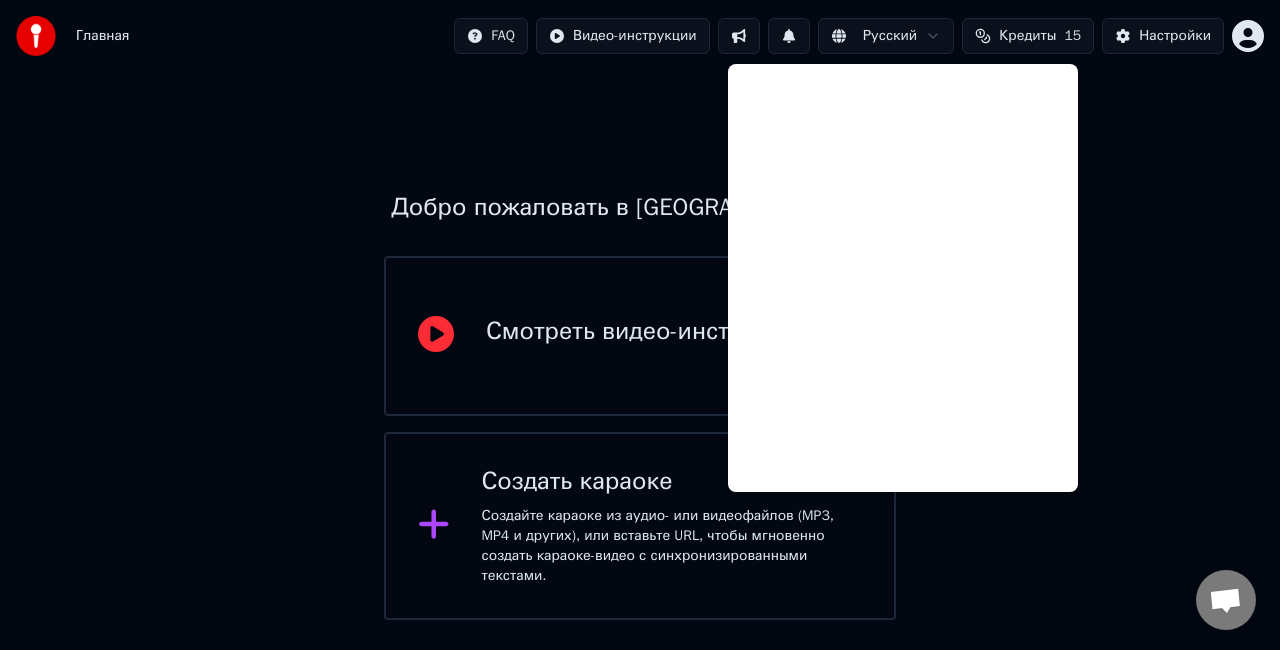 click at bounding box center (739, 36) 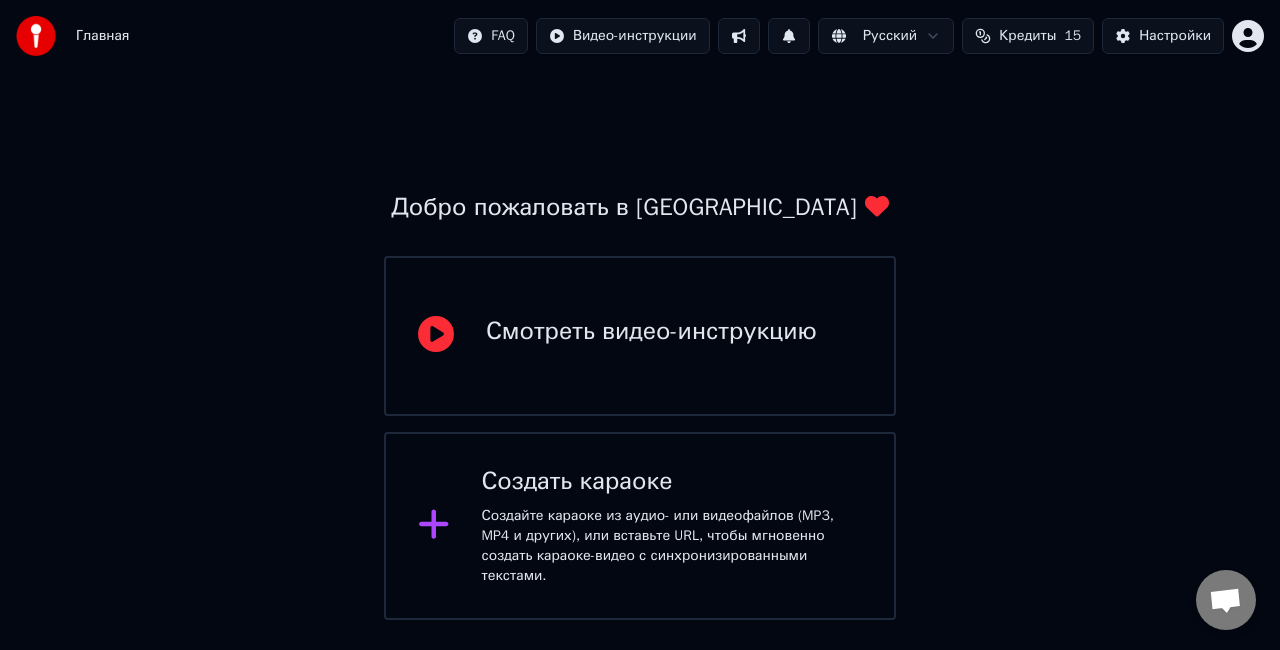 click on "Смотреть видео-инструкцию" at bounding box center (640, 336) 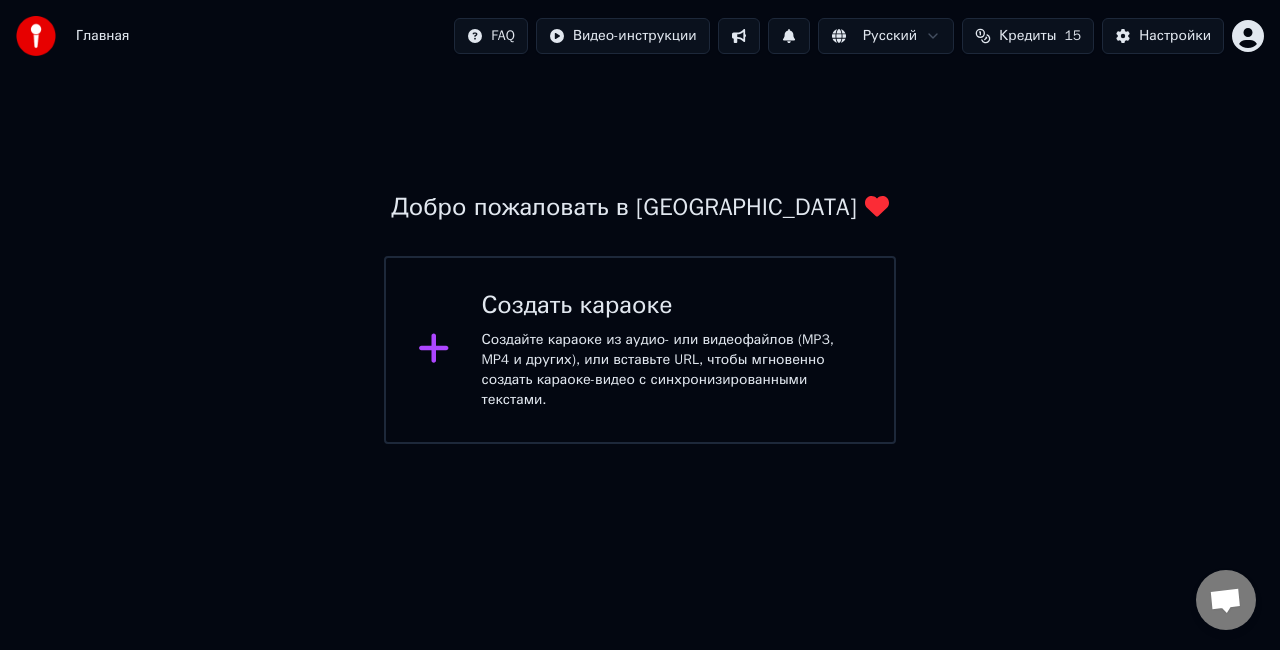 click on "Создайте караоке из аудио- или видеофайлов (MP3, MP4 и других), или вставьте URL, чтобы мгновенно создать караоке-видео с синхронизированными текстами." at bounding box center (672, 370) 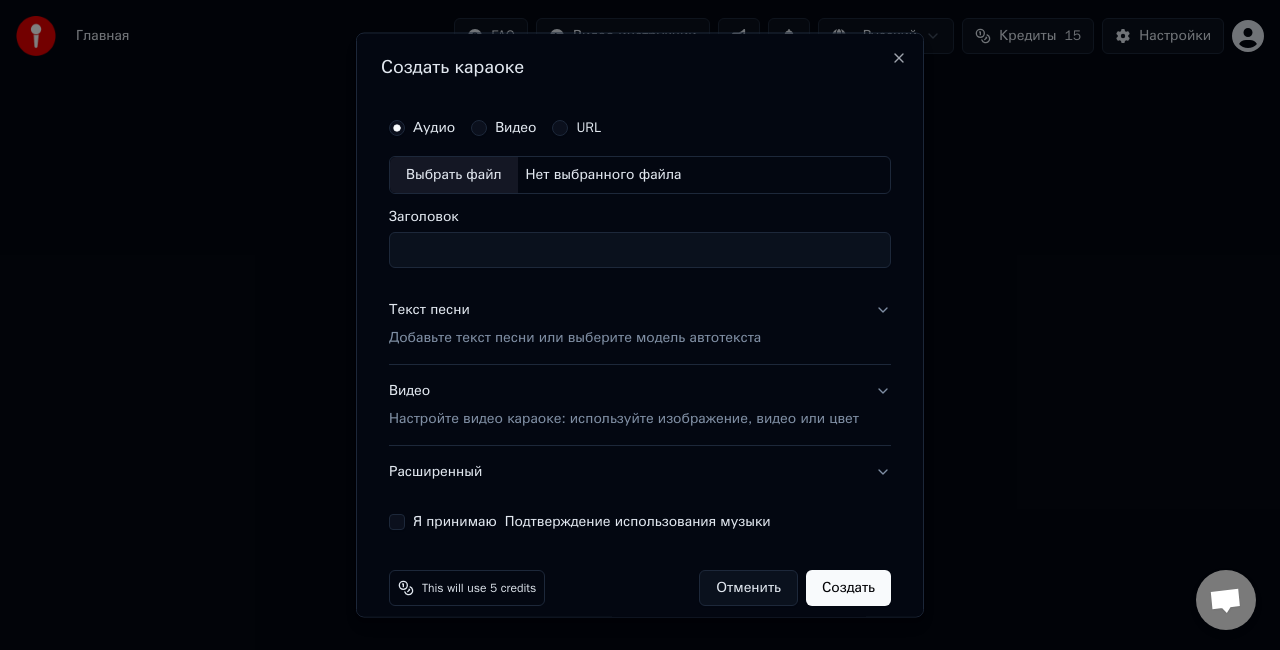 click on "URL" at bounding box center (560, 128) 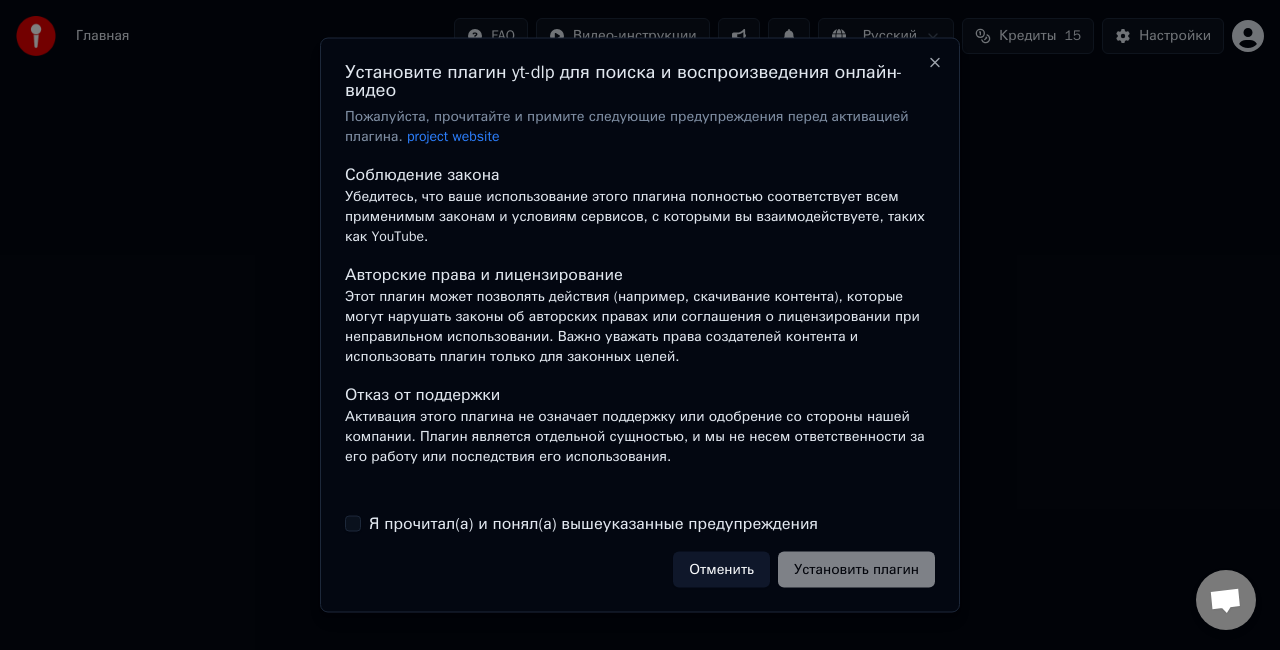click on "Отменить Установить плагин" at bounding box center [804, 569] 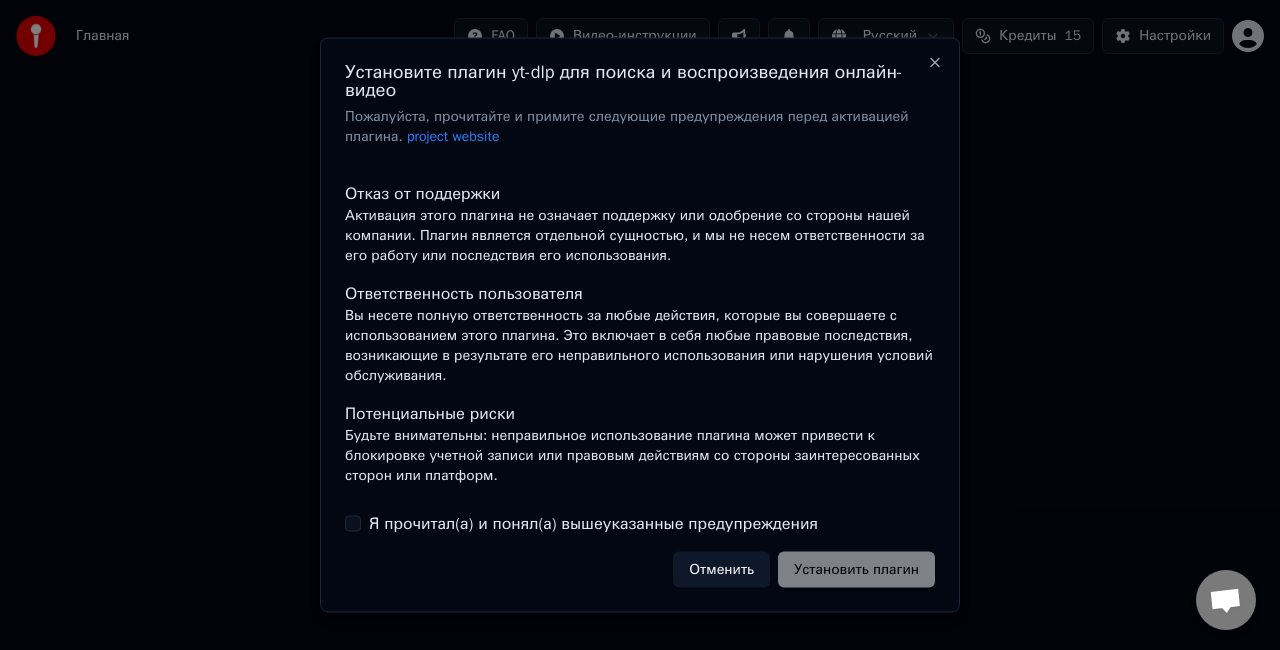 scroll, scrollTop: 278, scrollLeft: 0, axis: vertical 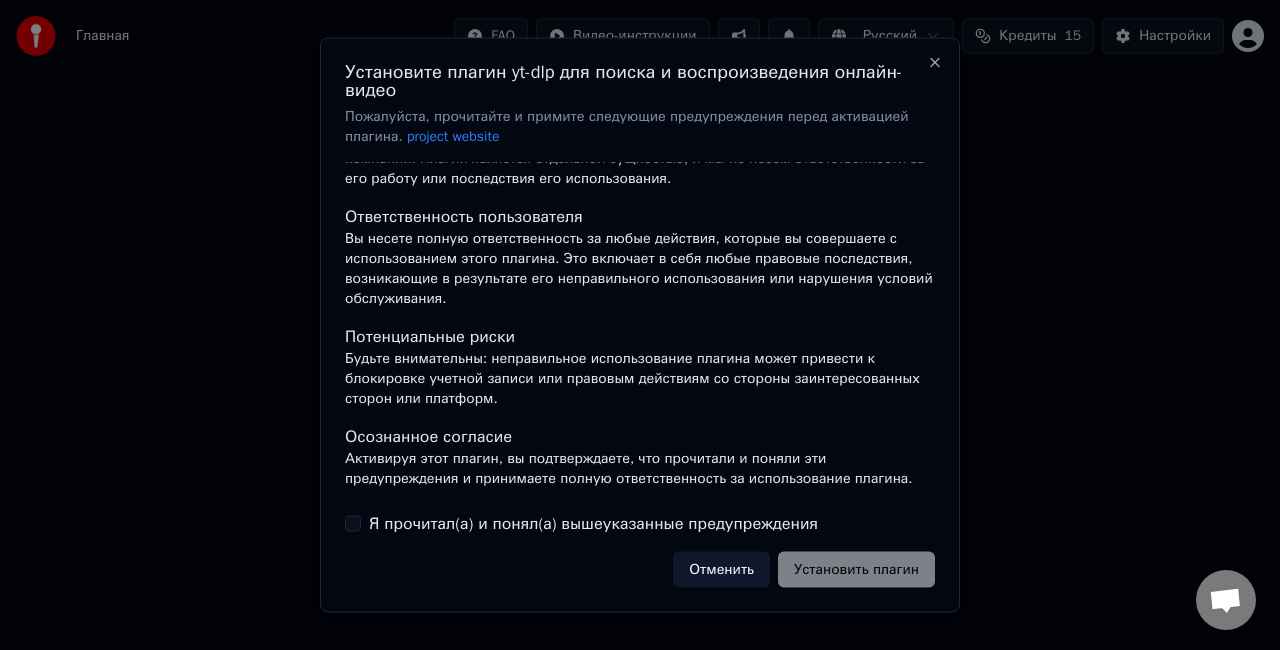 click on "Отменить Установить плагин" at bounding box center [804, 569] 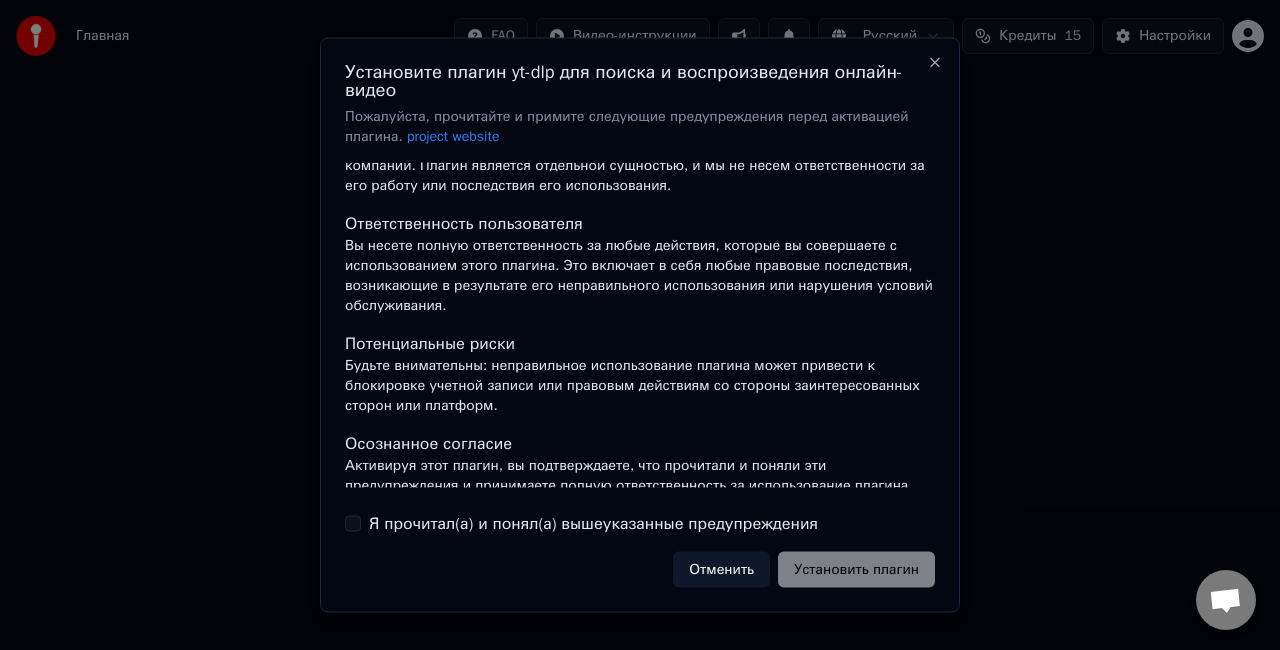 scroll, scrollTop: 278, scrollLeft: 0, axis: vertical 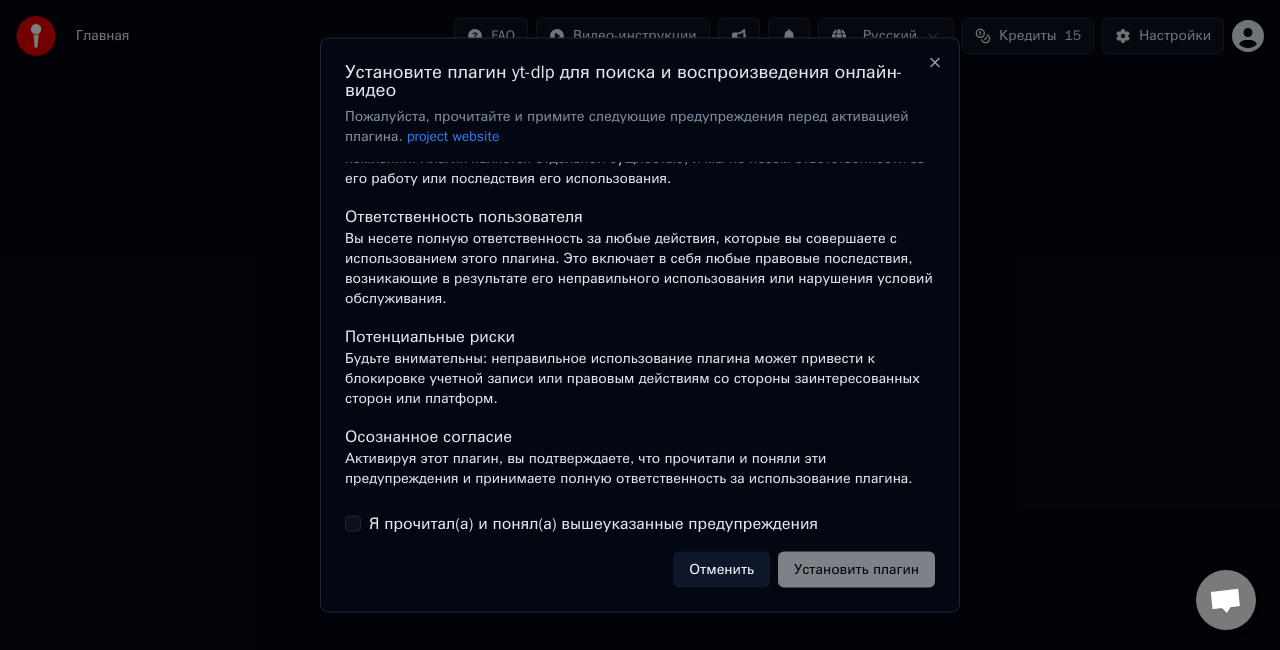 click on "Я прочитал(а) и понял(а) вышеуказанные предупреждения" at bounding box center [593, 523] 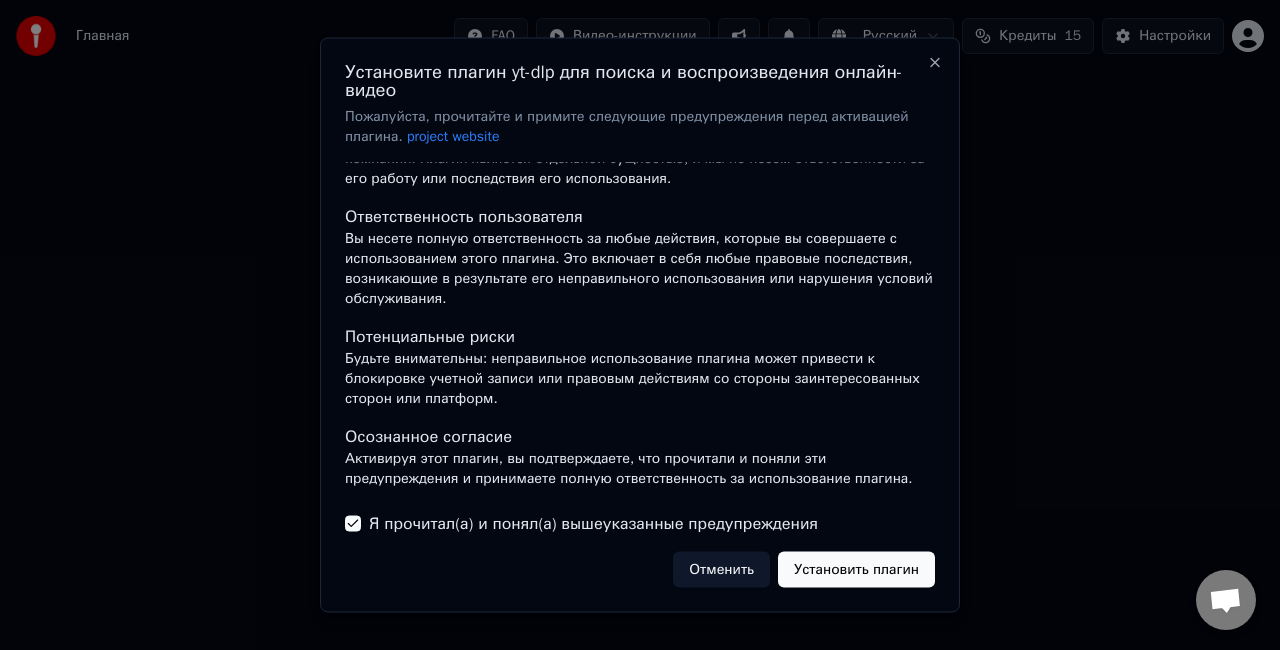 click on "Установить плагин" at bounding box center [856, 569] 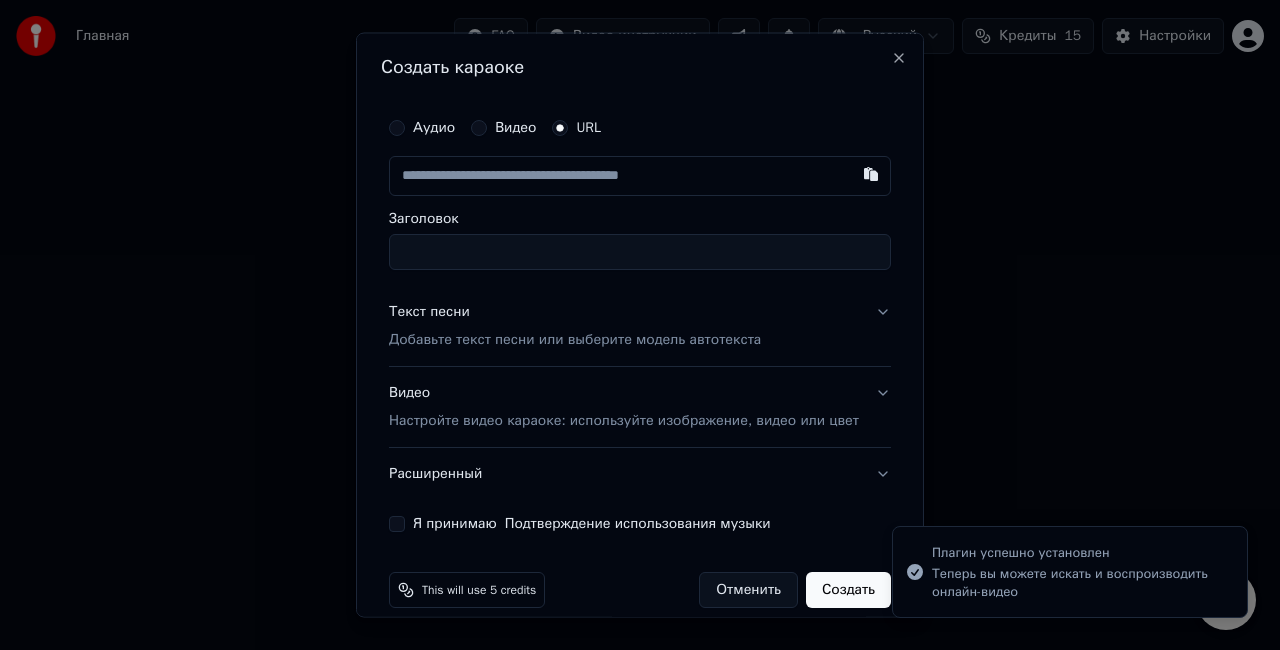 click at bounding box center (640, 176) 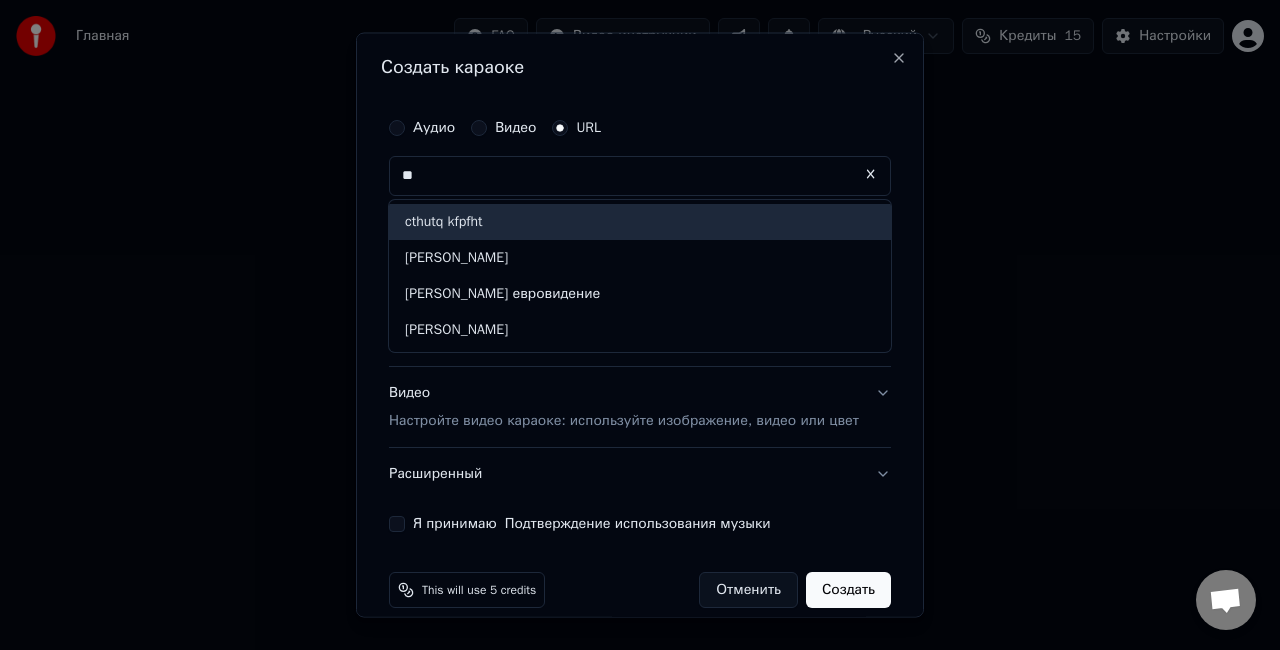 type on "*" 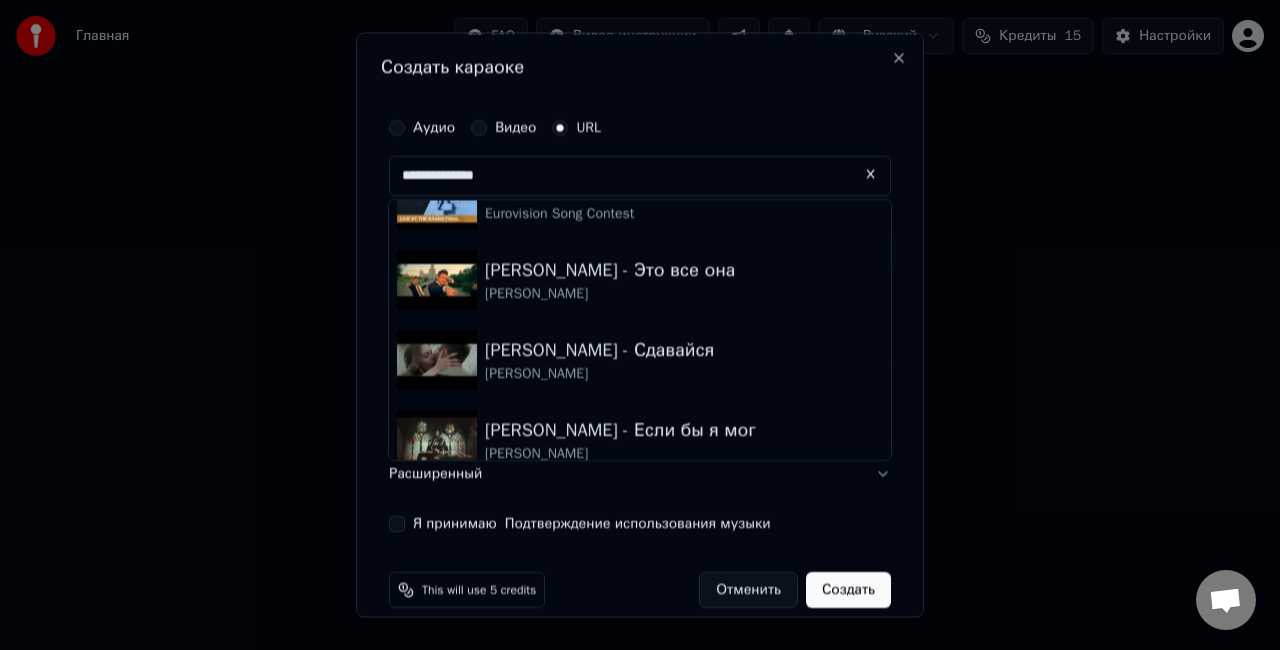 scroll, scrollTop: 122, scrollLeft: 0, axis: vertical 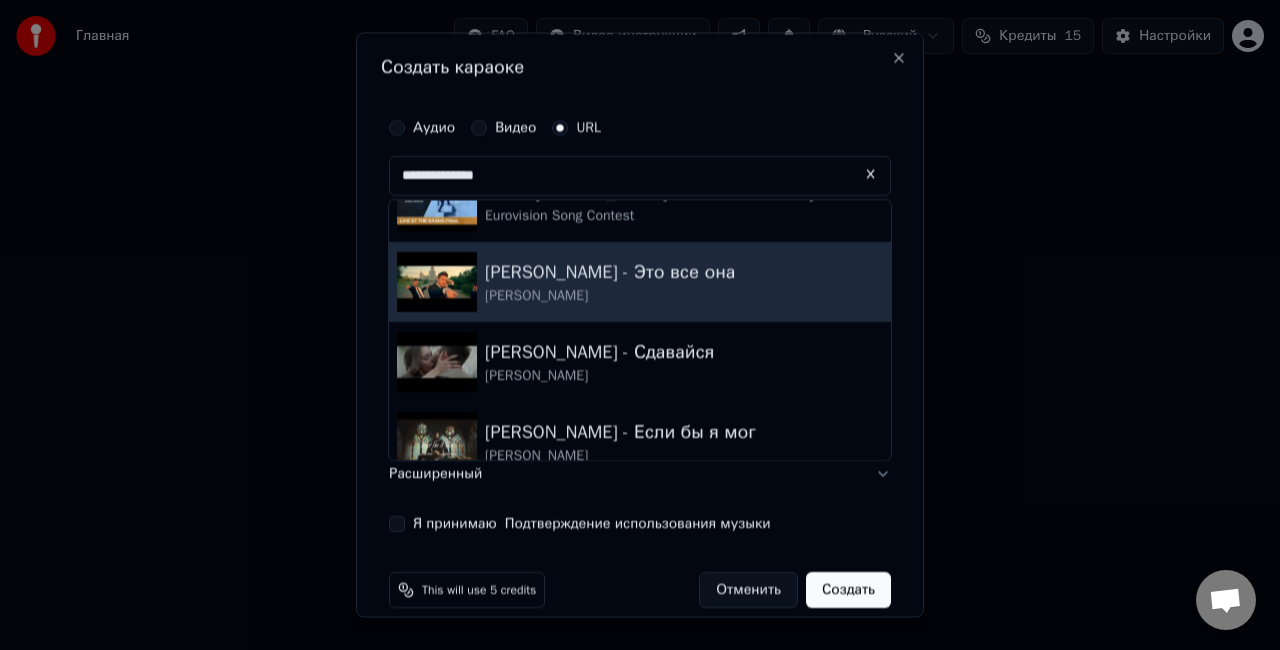 click on "[PERSON_NAME] - Это все она" at bounding box center (610, 272) 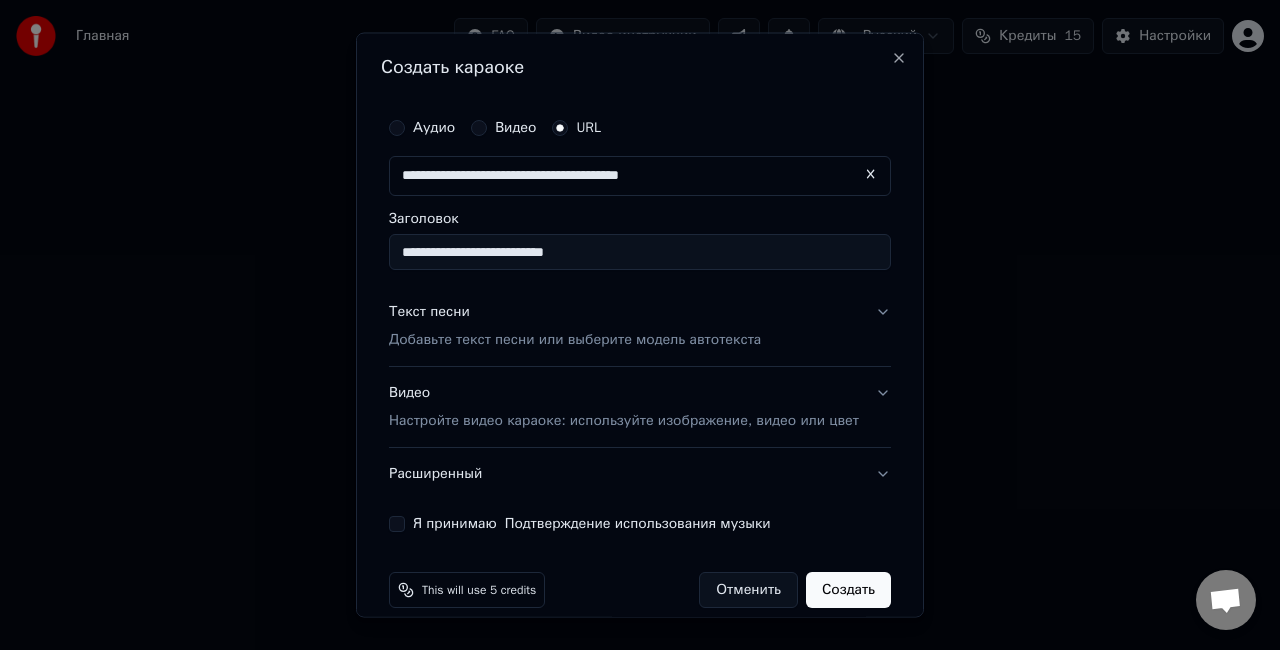 click on "Текст песни Добавьте текст песни или выберите модель автотекста" at bounding box center (640, 326) 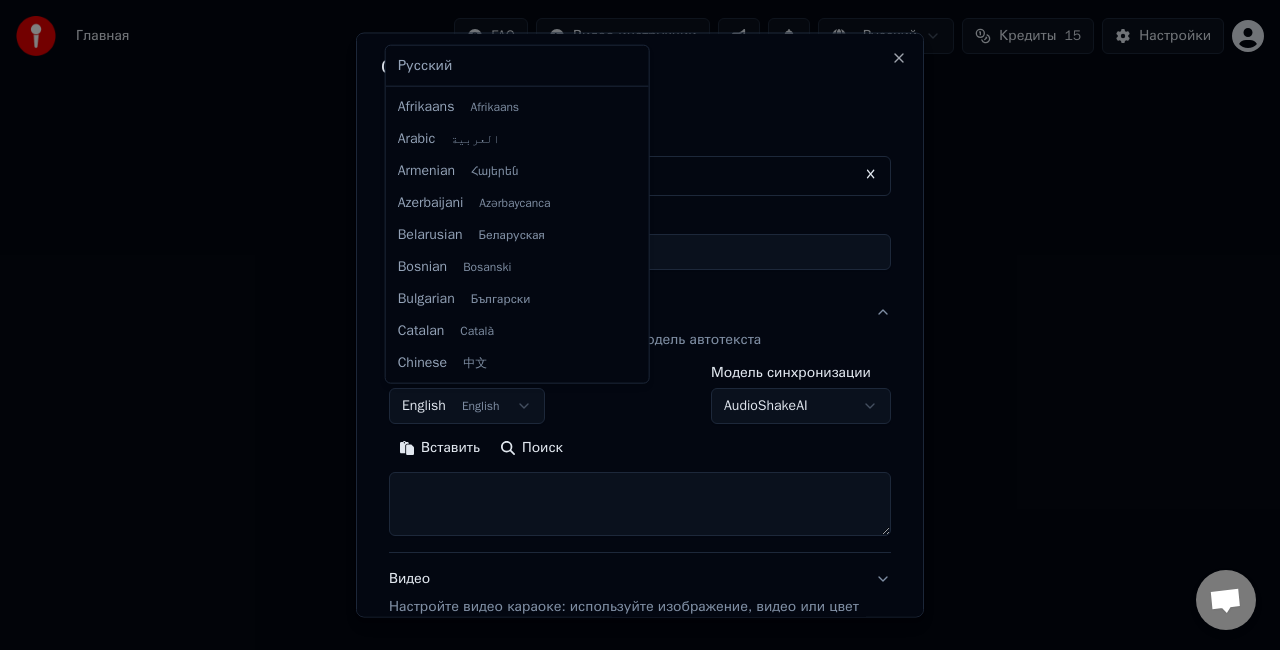 click on "**********" at bounding box center [640, 222] 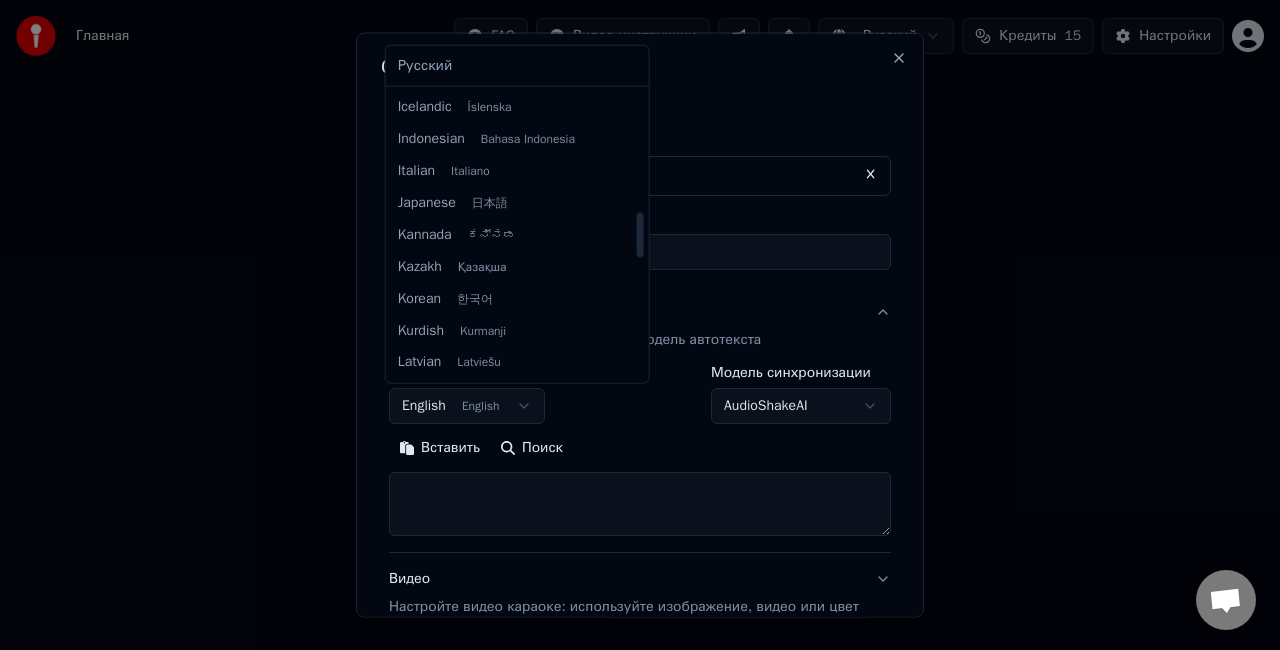 scroll, scrollTop: 788, scrollLeft: 0, axis: vertical 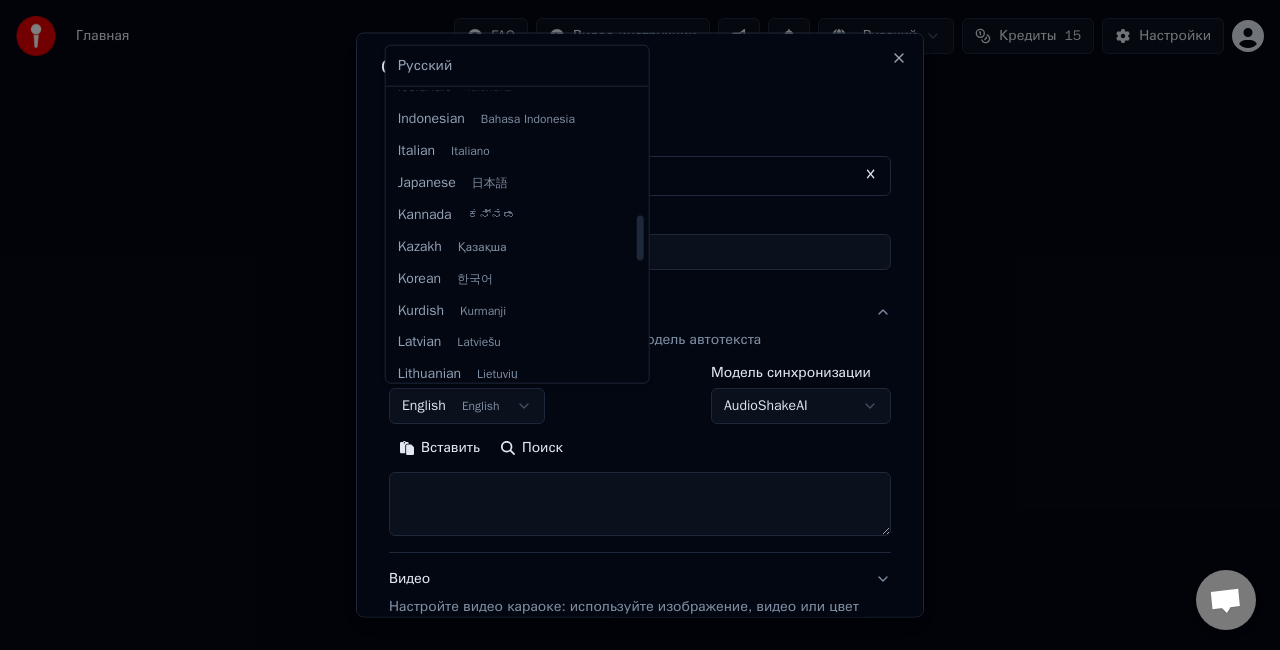 select on "**" 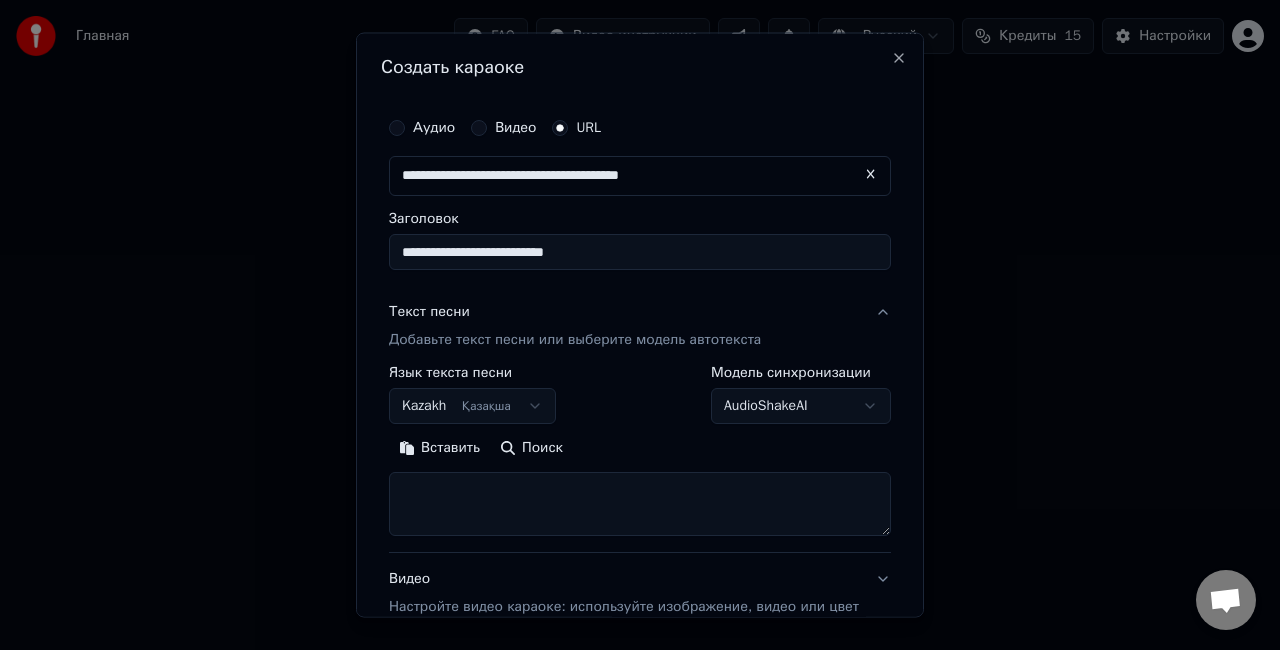 click on "**********" at bounding box center [640, 252] 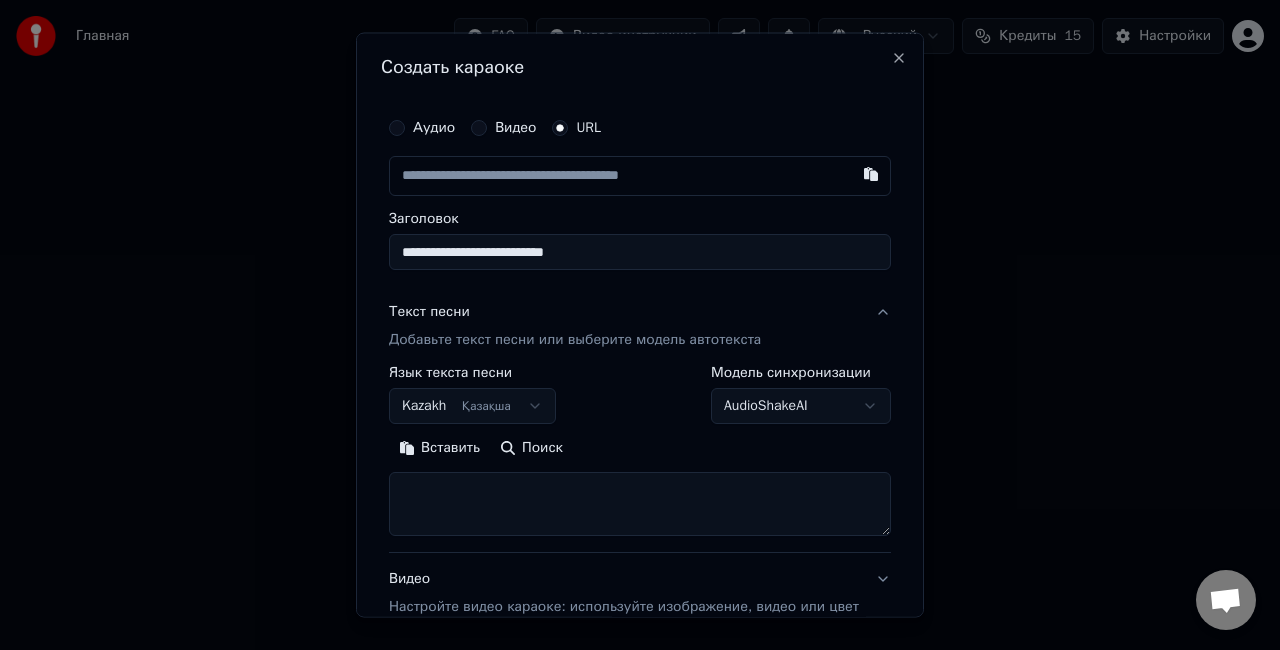 click at bounding box center (640, 176) 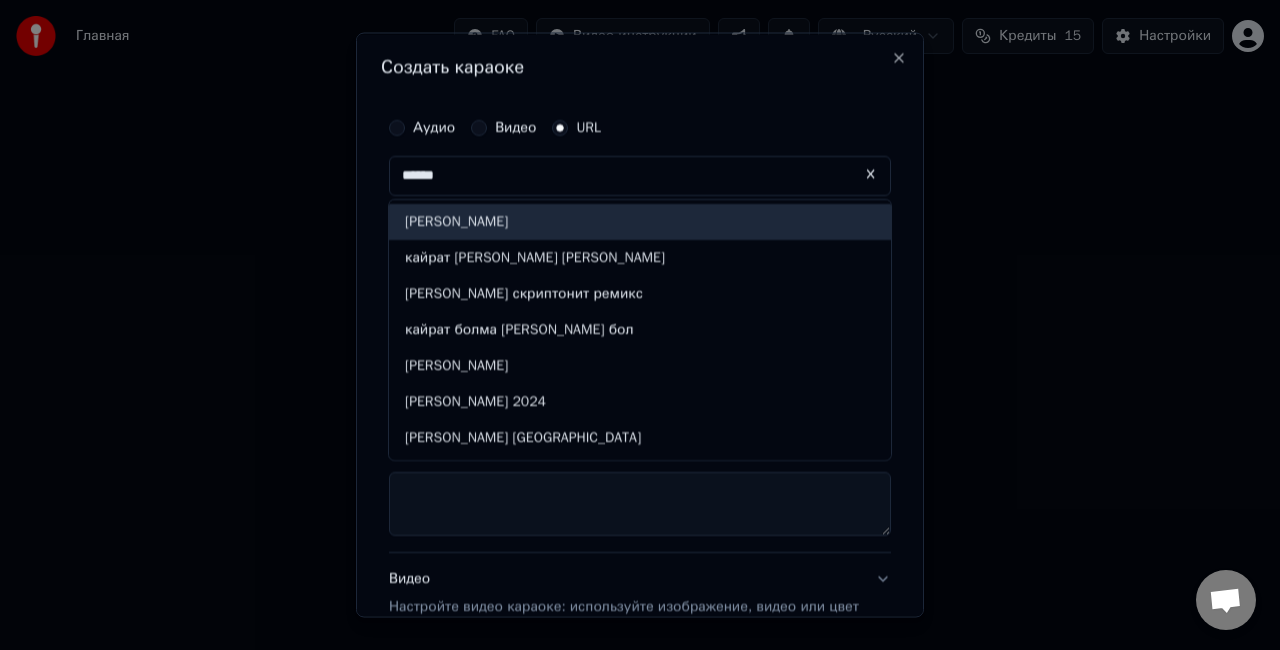 click on "[PERSON_NAME]" at bounding box center [640, 222] 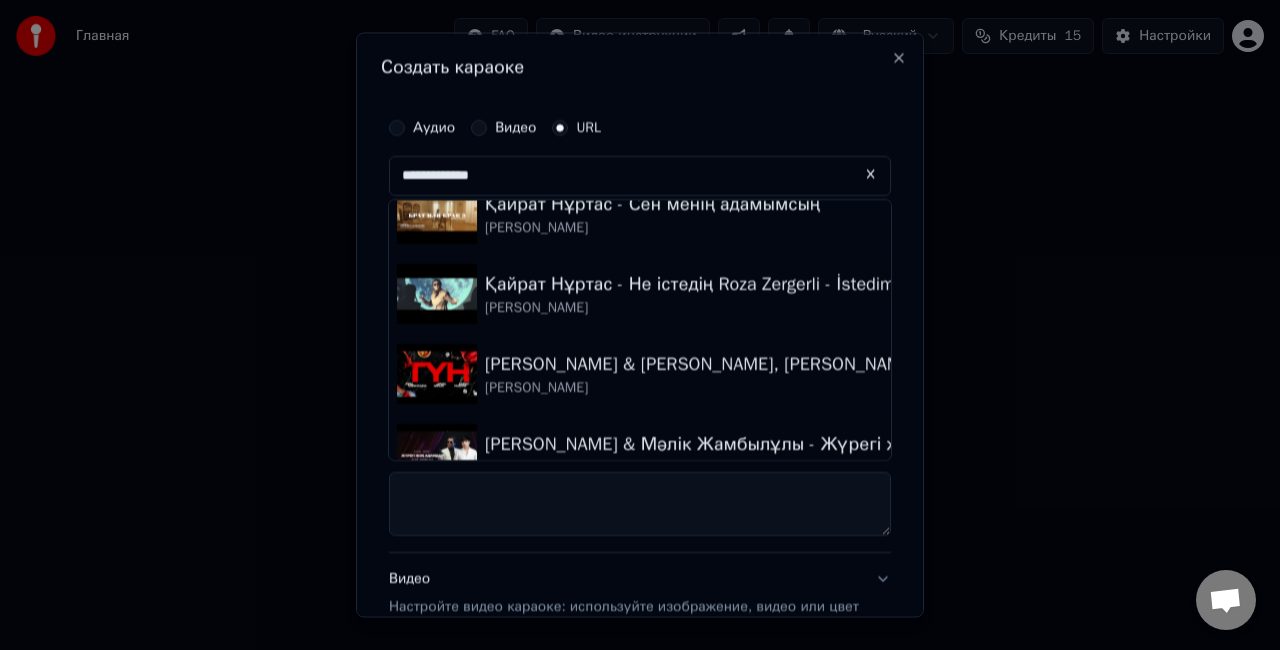 scroll, scrollTop: 211, scrollLeft: 0, axis: vertical 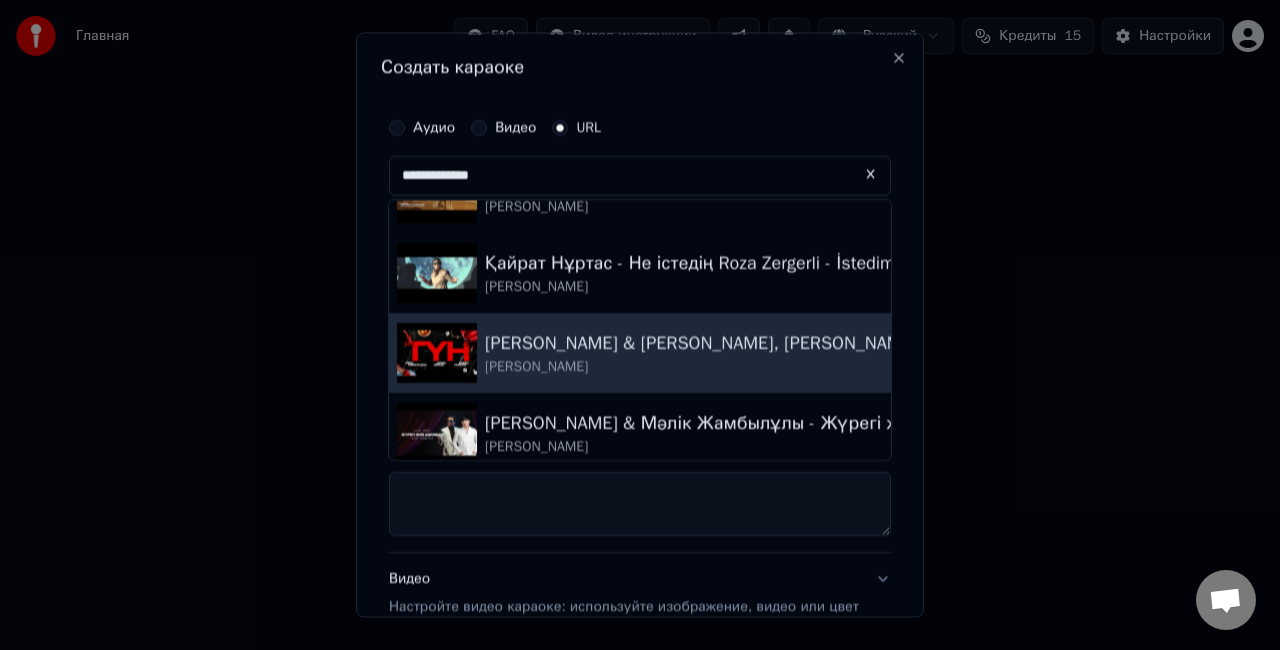 click on "[PERSON_NAME] & [PERSON_NAME], [PERSON_NAME] & [PERSON_NAME] - TUN" at bounding box center [803, 343] 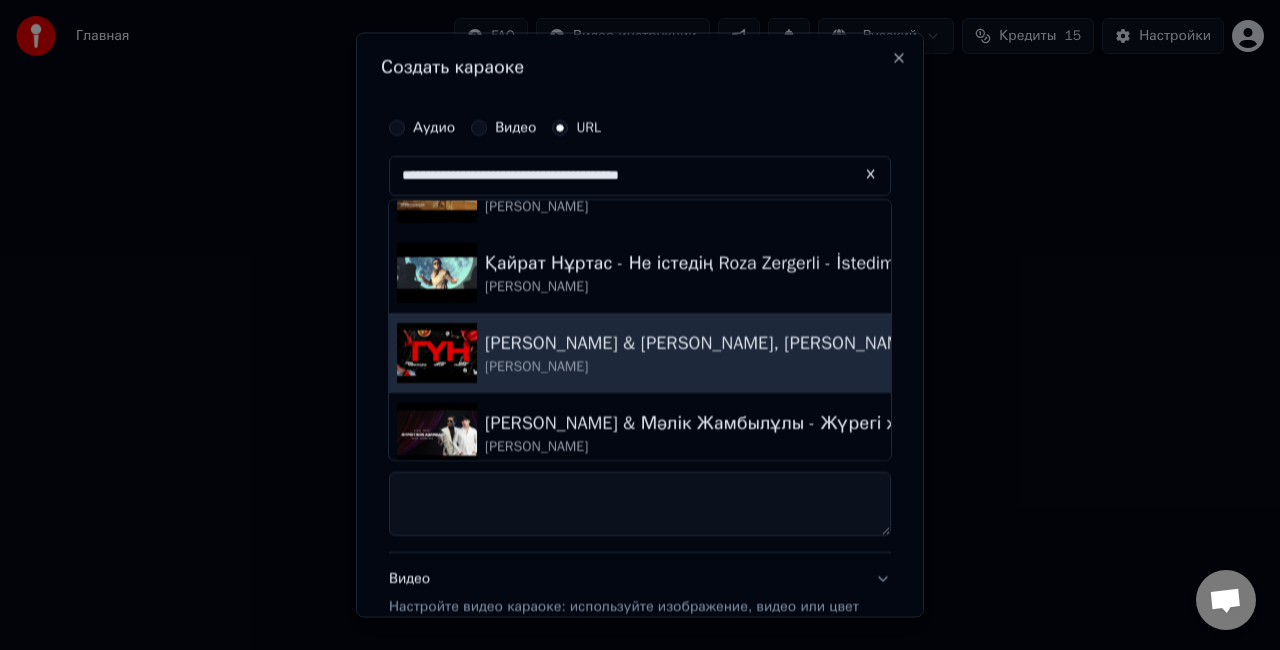 type on "**********" 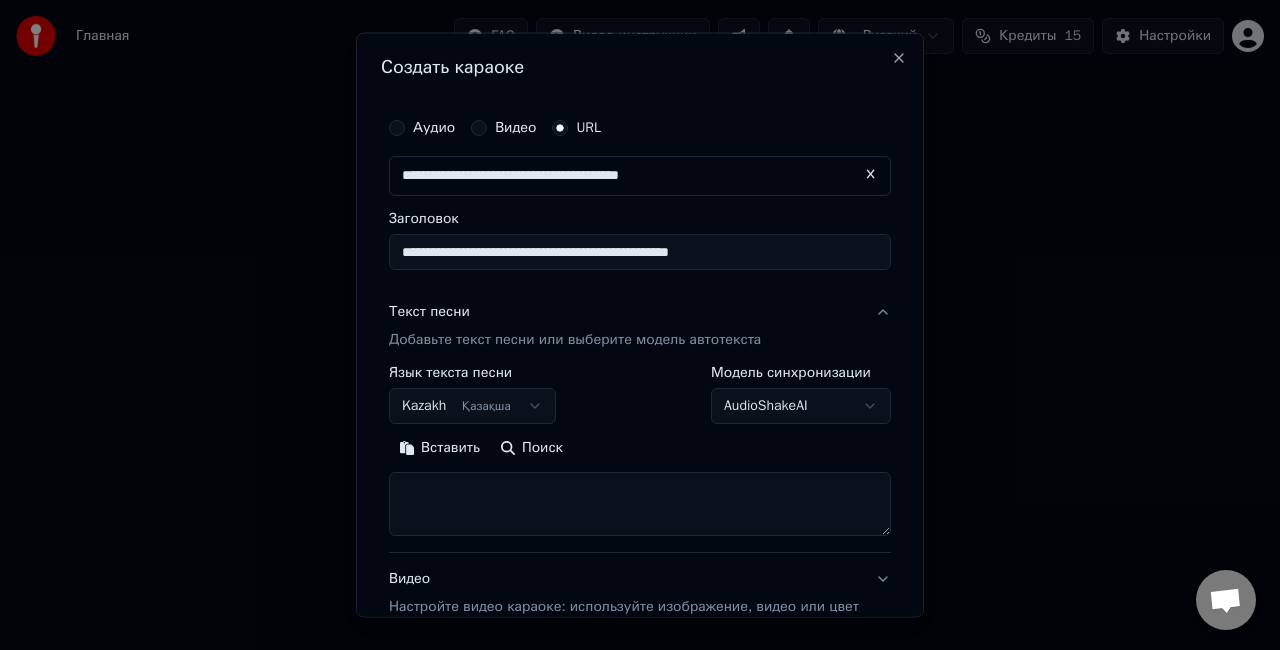 click on "Поиск" at bounding box center [531, 447] 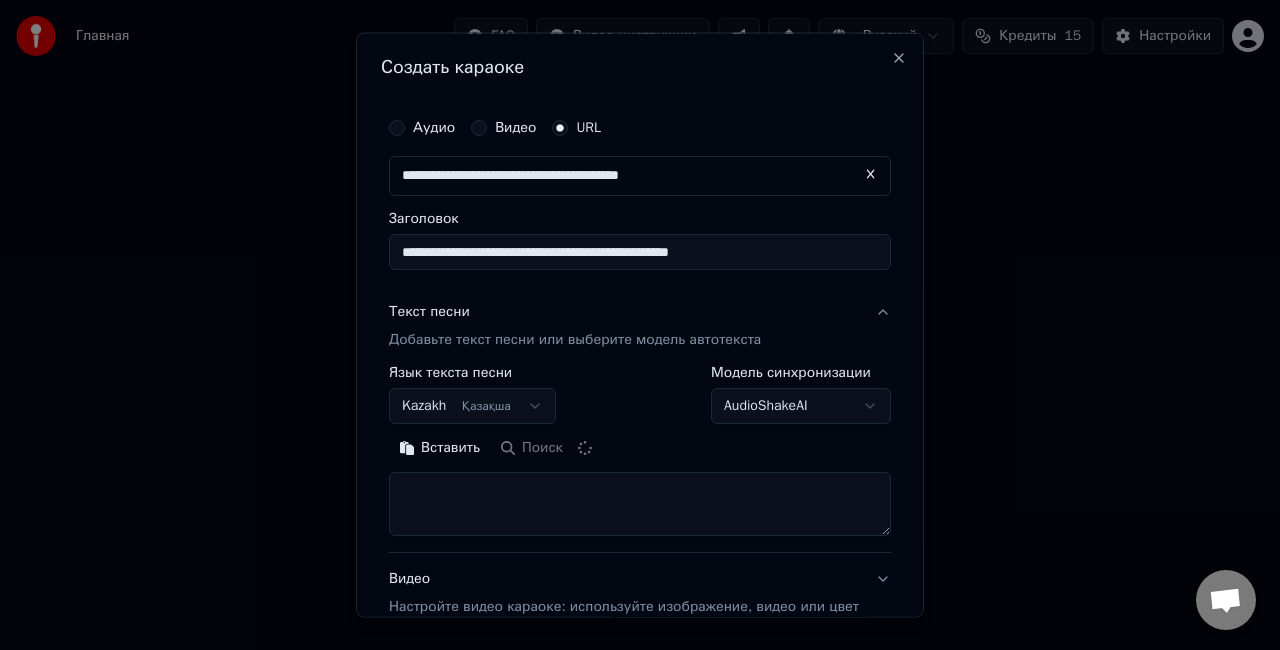 type on "**********" 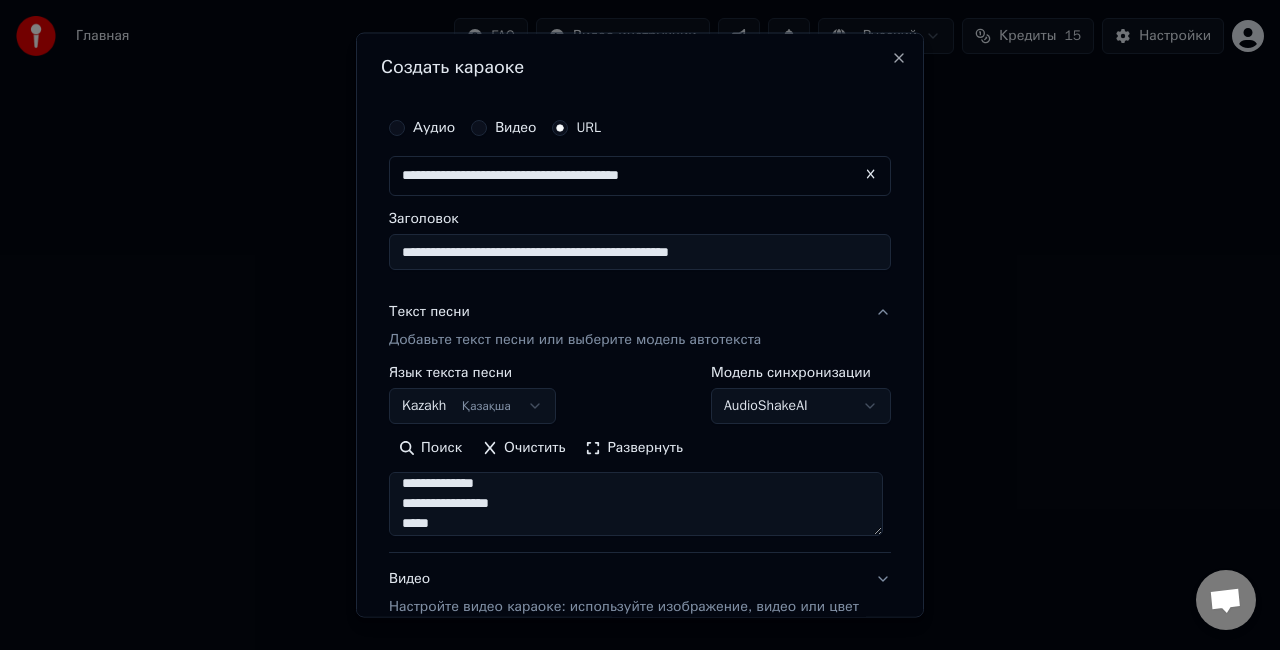 scroll, scrollTop: 117, scrollLeft: 0, axis: vertical 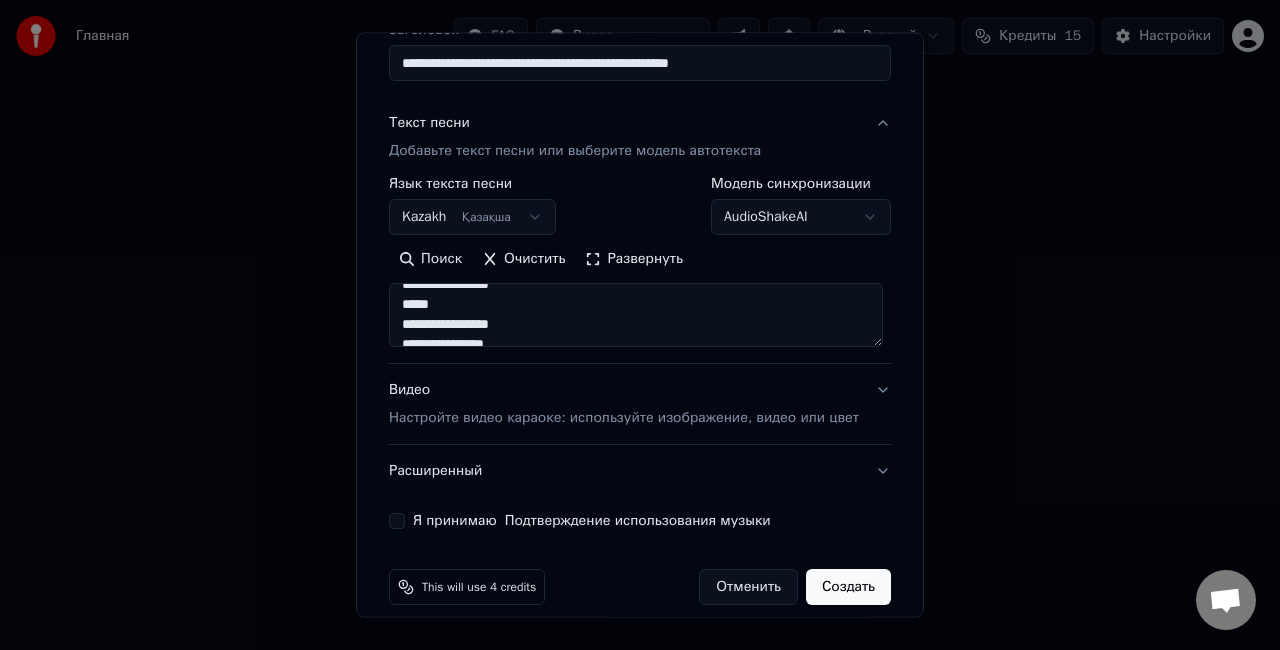 click on "Видео Настройте видео караоке: используйте изображение, видео или цвет" at bounding box center [640, 404] 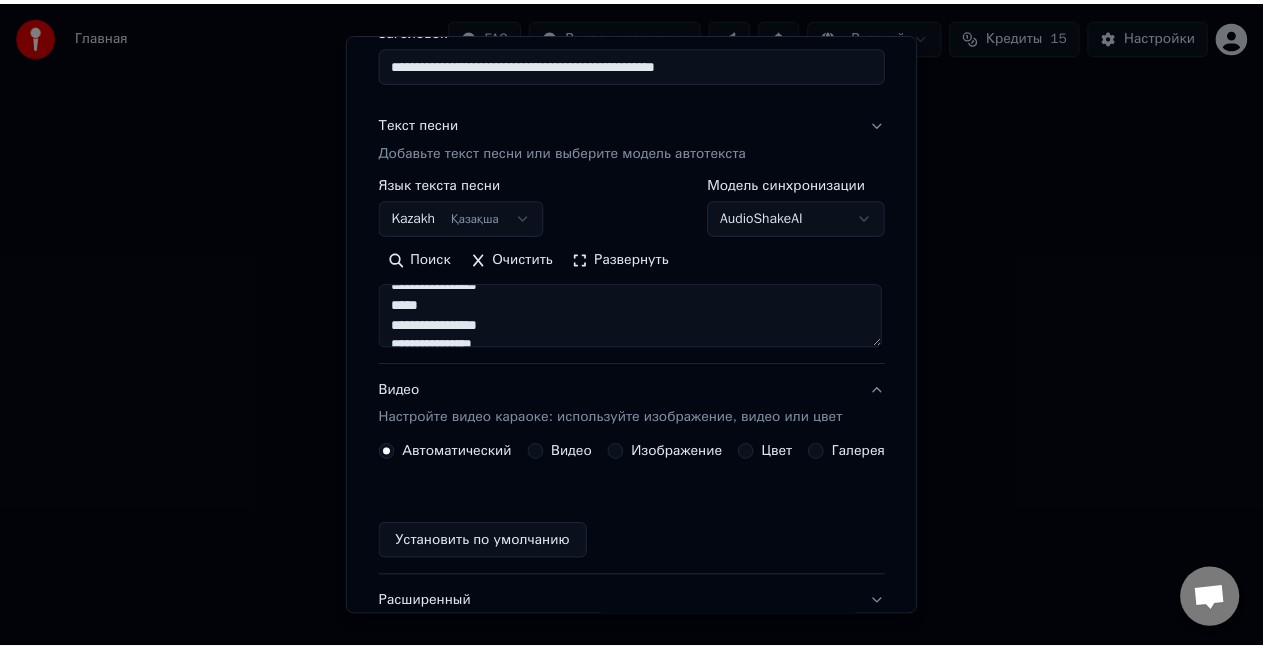 scroll, scrollTop: 153, scrollLeft: 0, axis: vertical 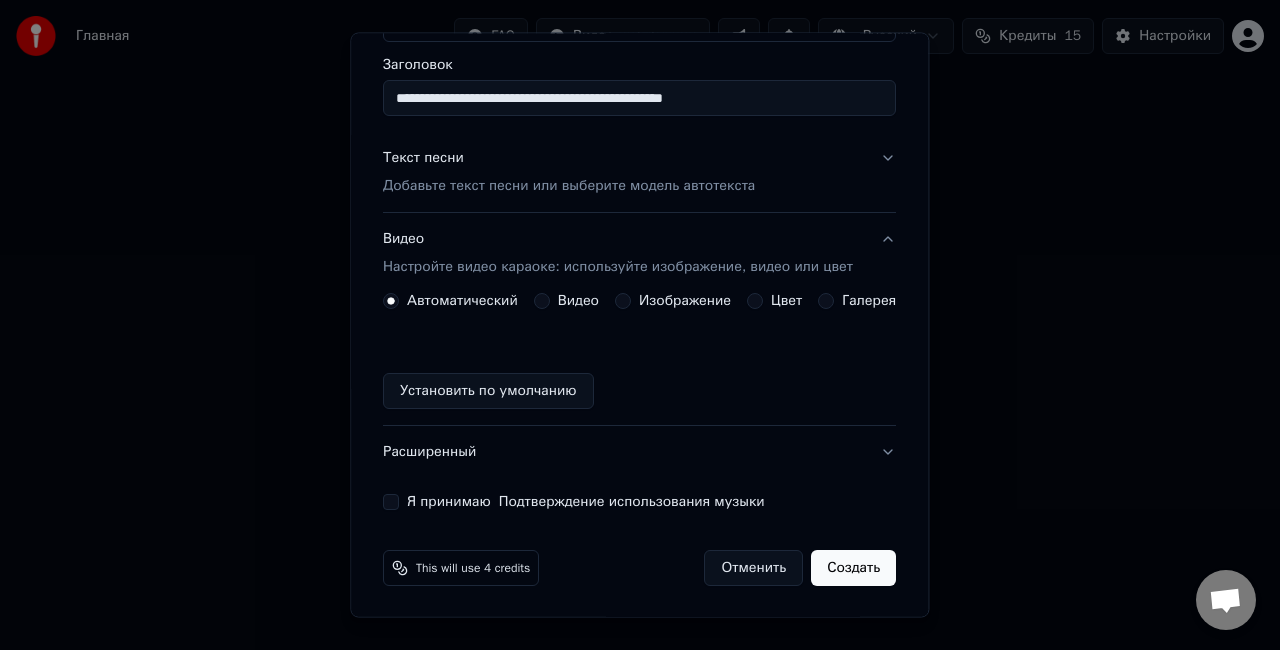 click on "Я принимаю   Подтверждение использования музыки" at bounding box center (391, 502) 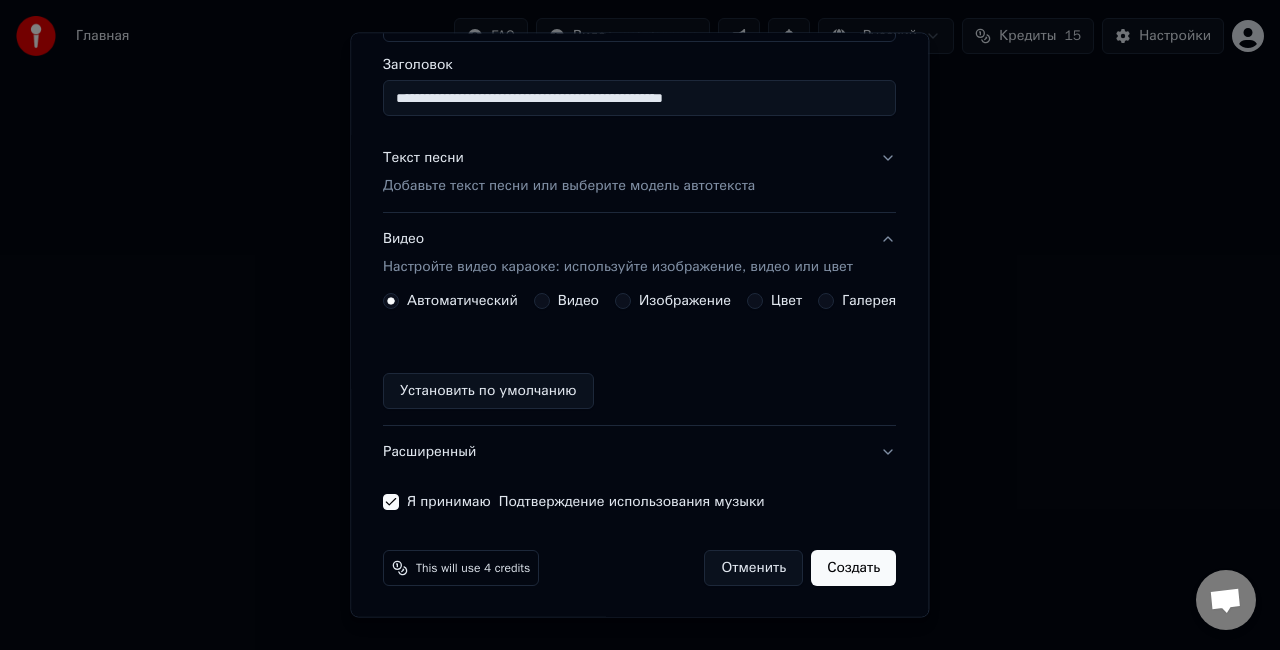 click on "Создать" at bounding box center (854, 568) 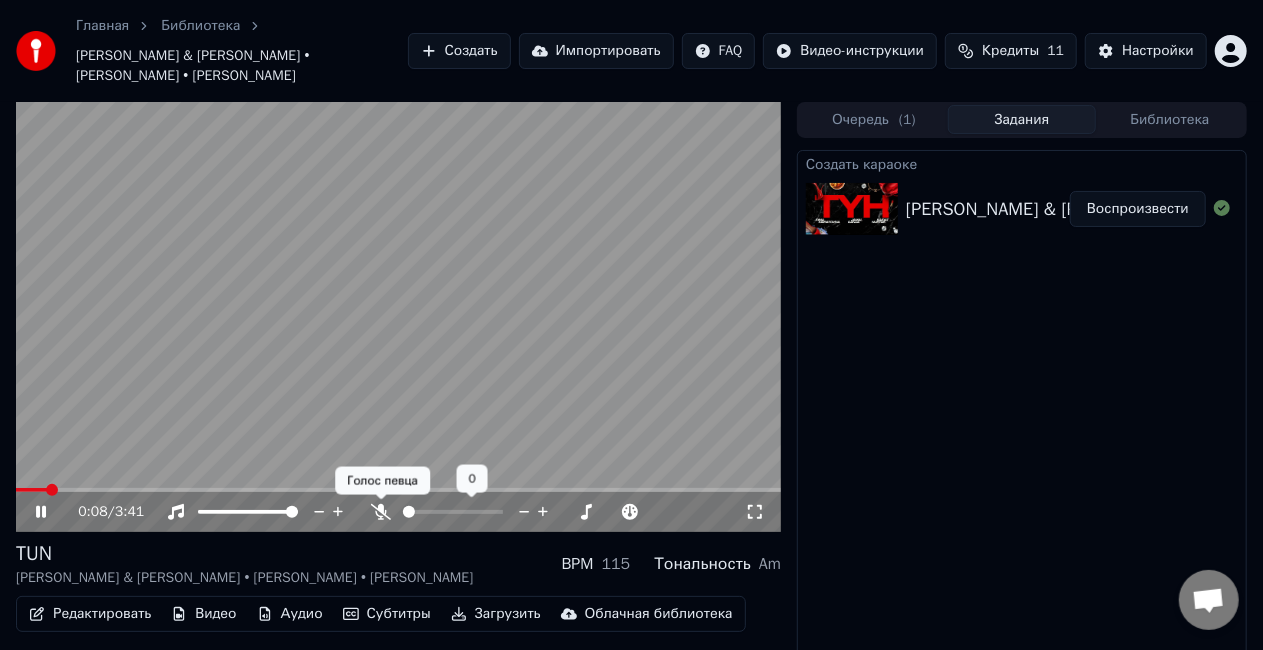 click 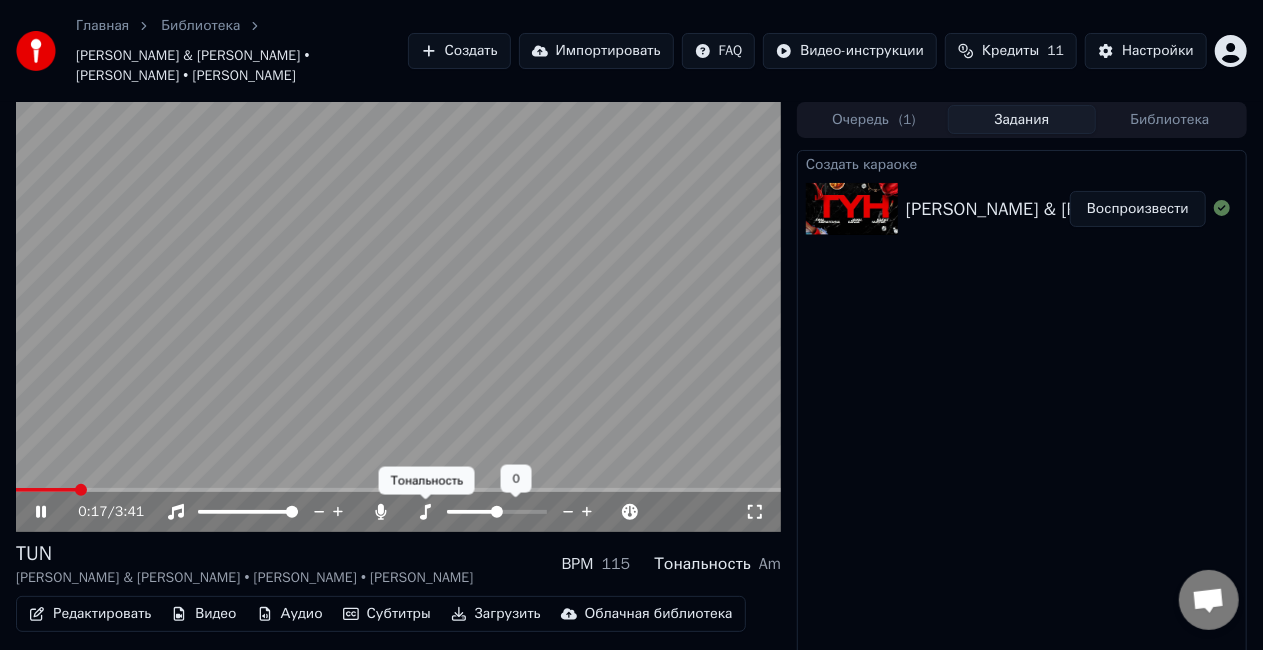 click 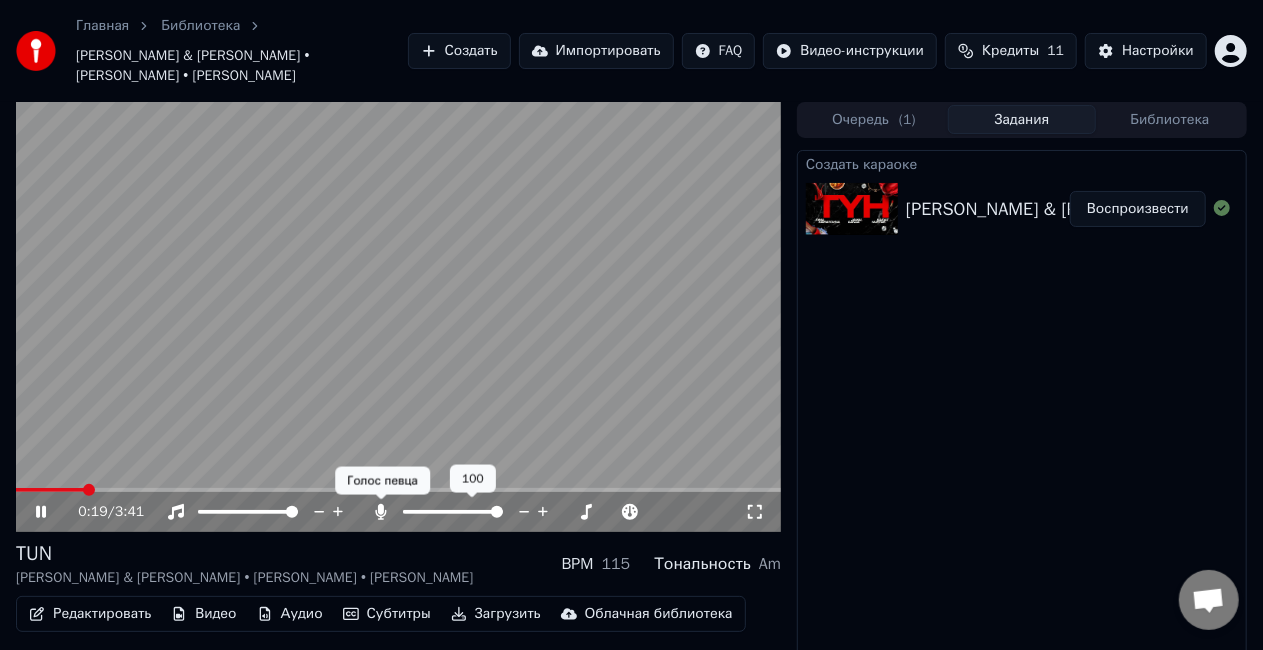 click 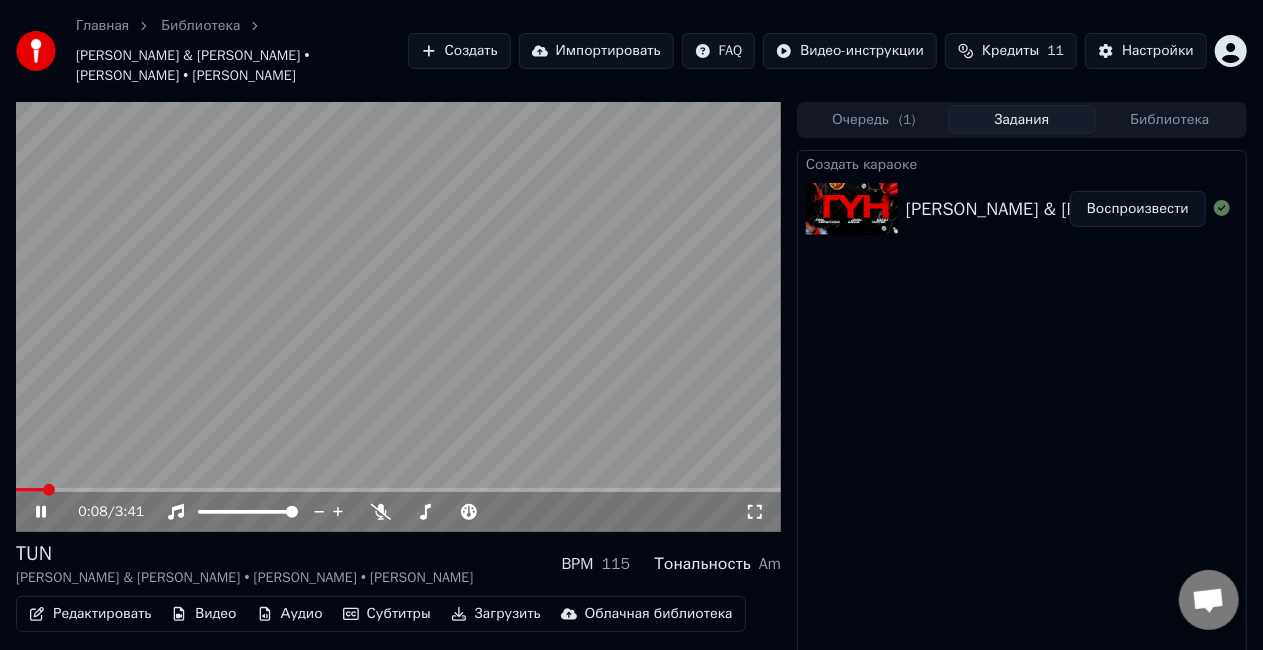 click at bounding box center (30, 490) 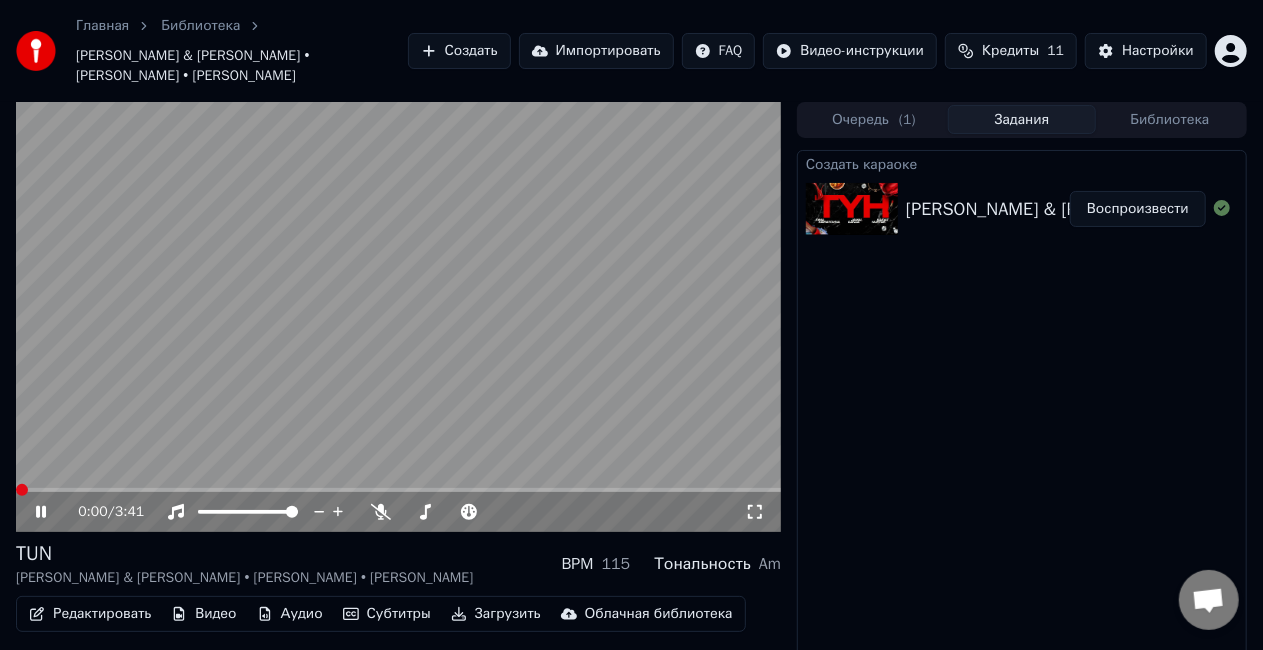 click at bounding box center (16, 490) 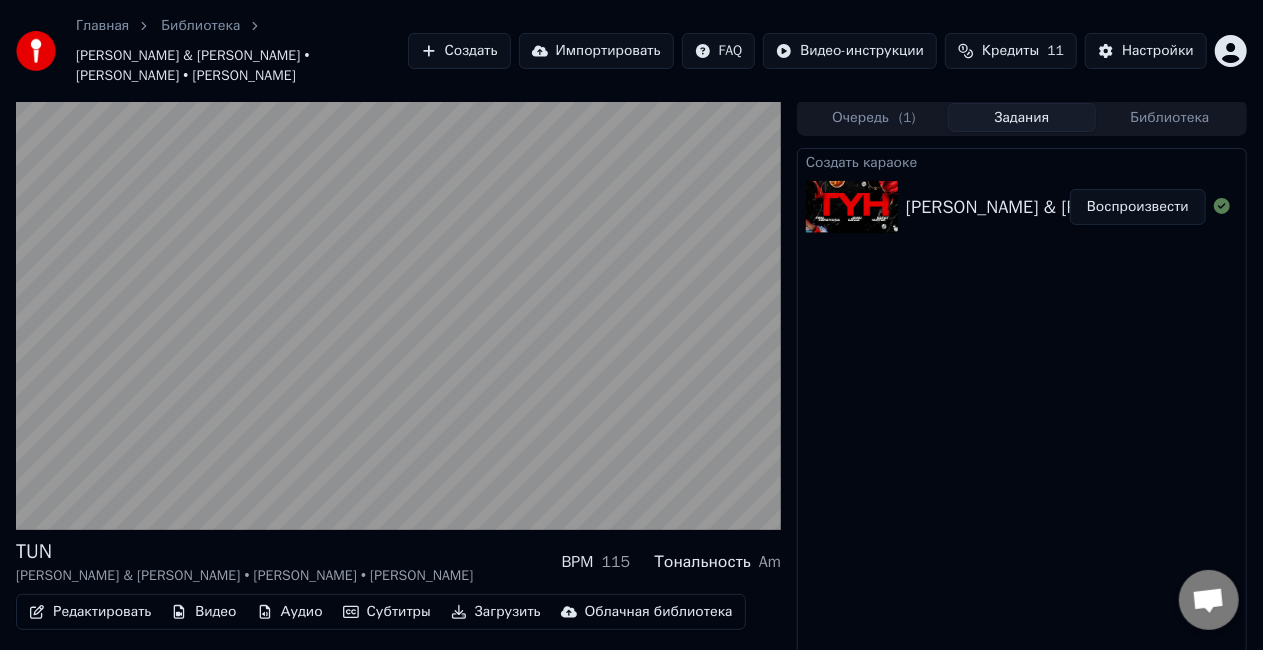 scroll, scrollTop: 0, scrollLeft: 0, axis: both 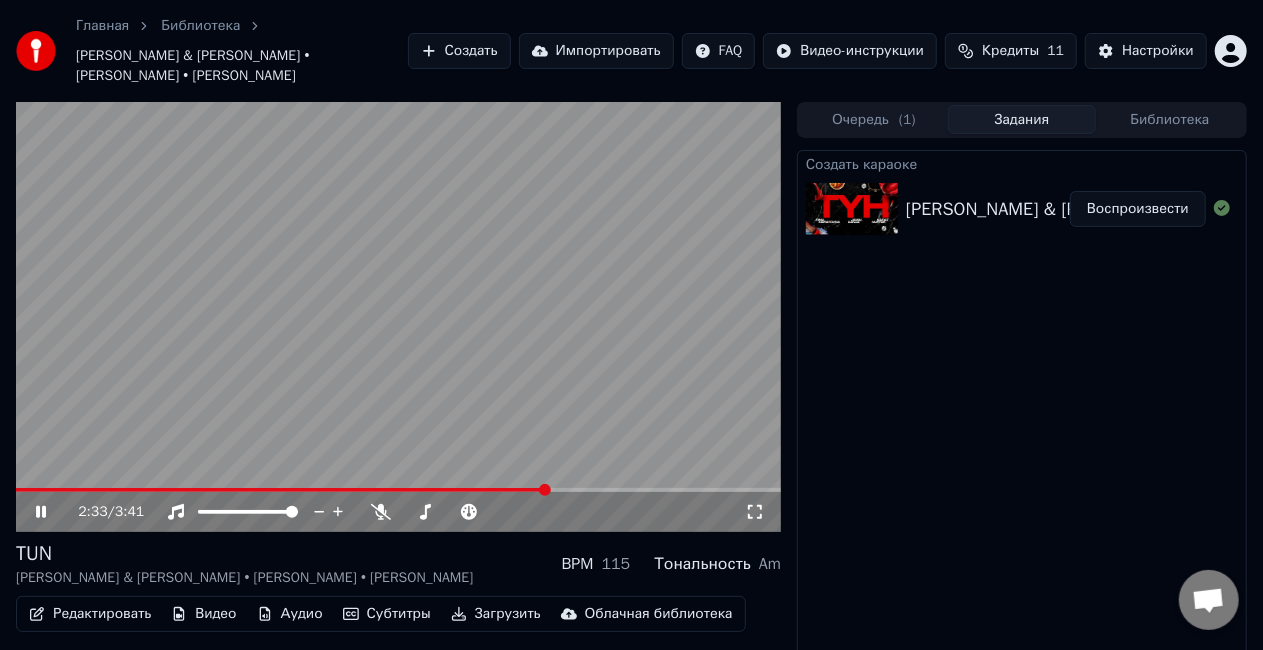 click on "Импортировать" at bounding box center [596, 51] 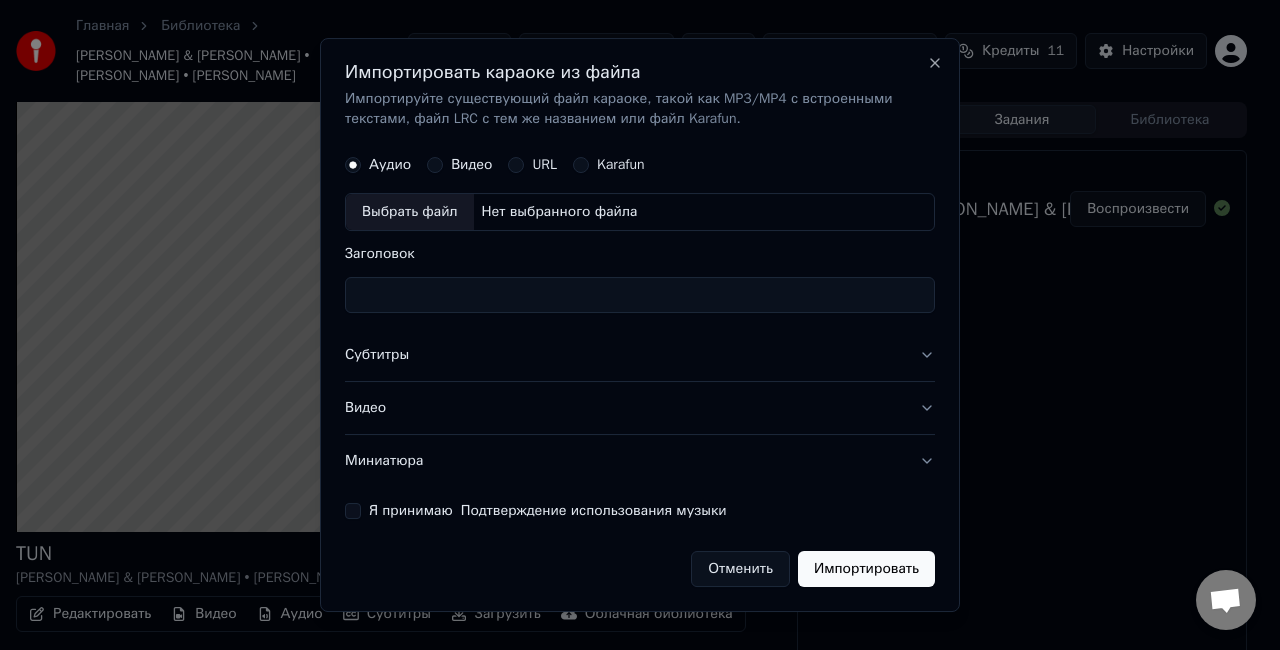 click on "Отменить" at bounding box center [740, 569] 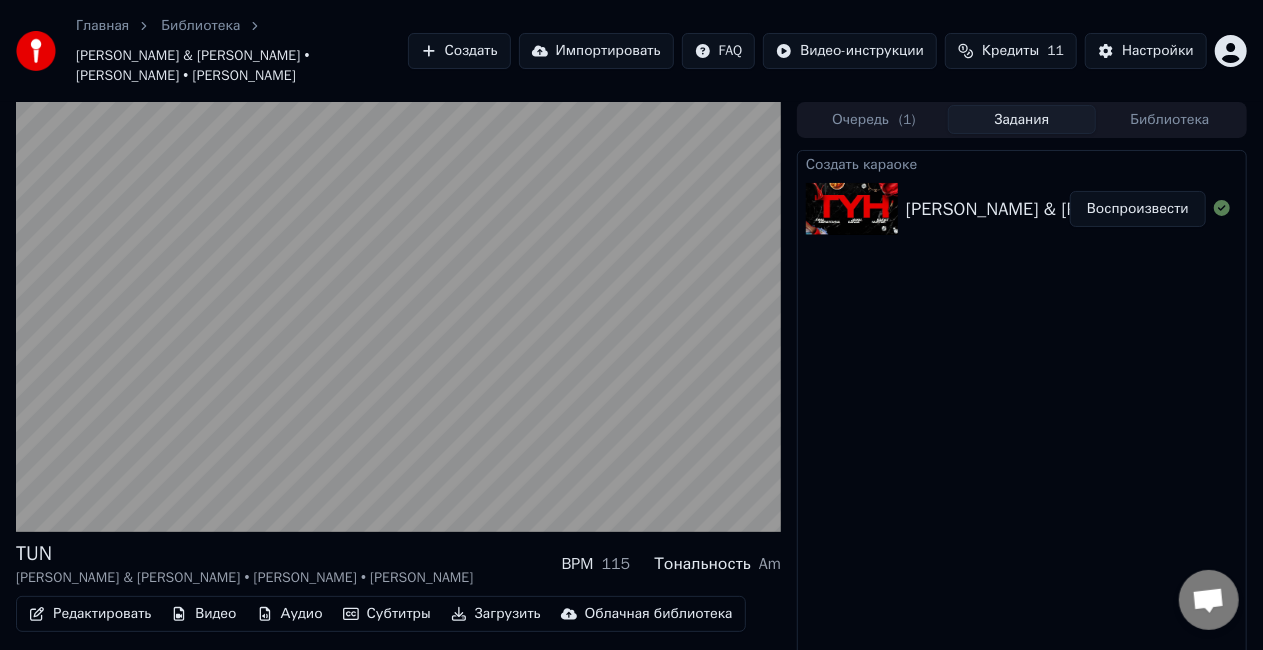 scroll, scrollTop: 58, scrollLeft: 0, axis: vertical 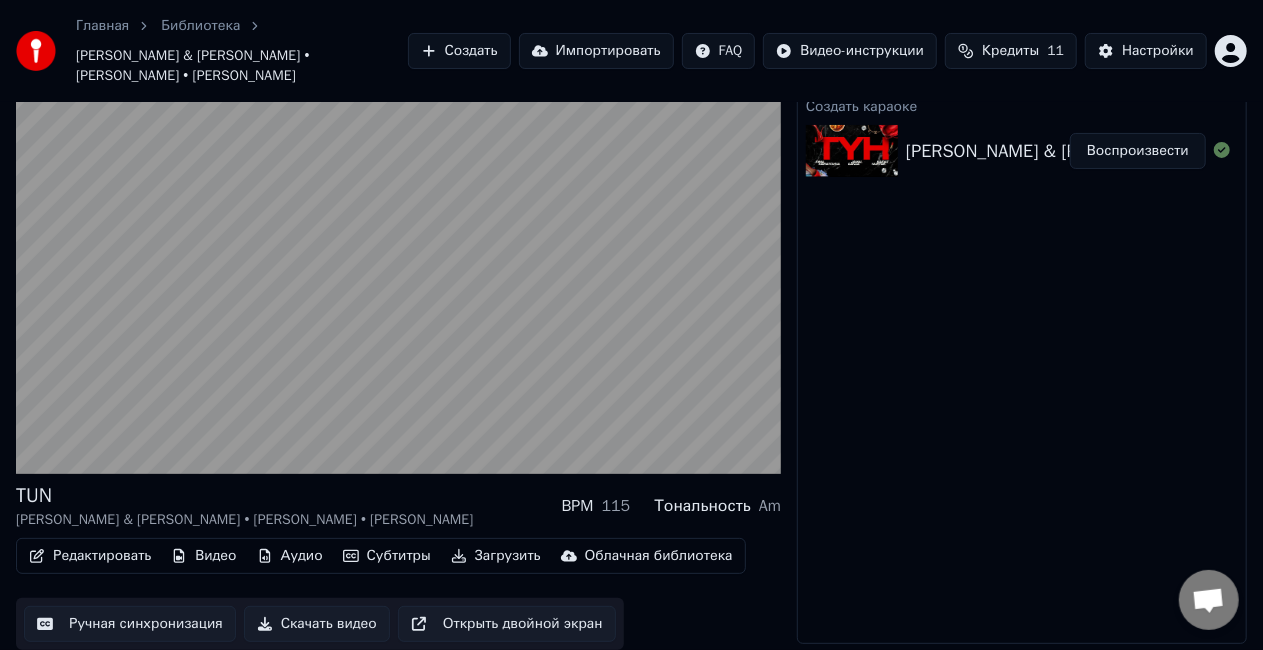 click on "Скачать видео" at bounding box center (317, 624) 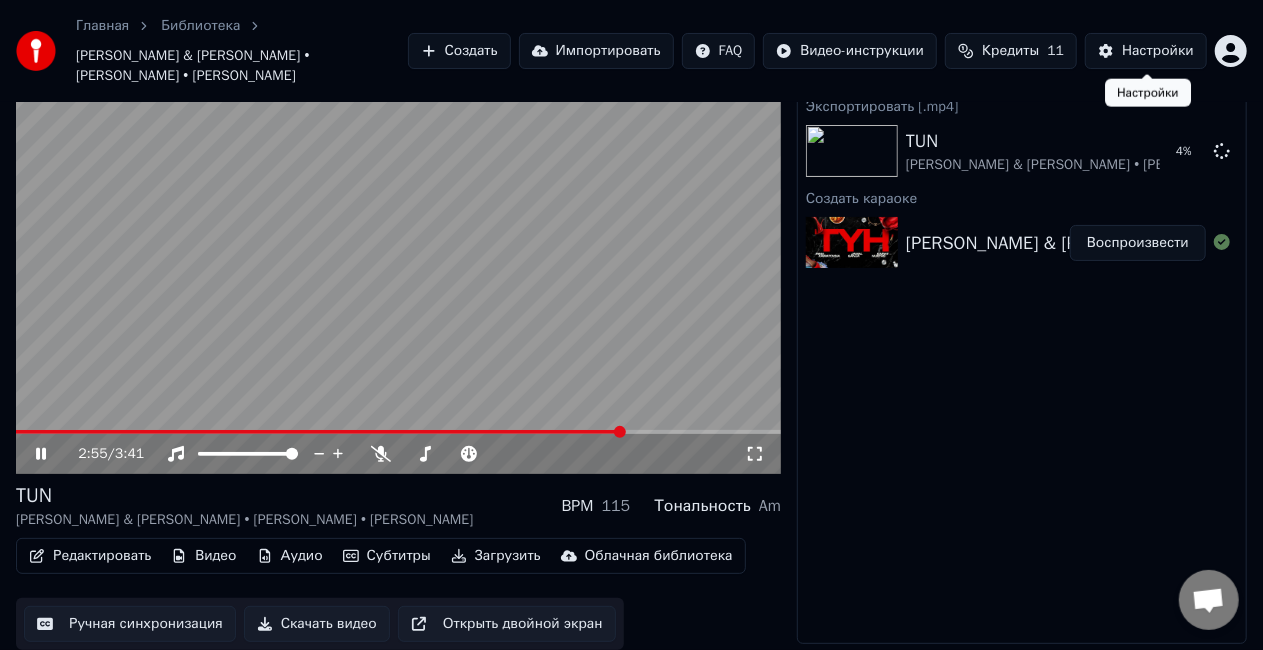 click on "Настройки" at bounding box center (1146, 51) 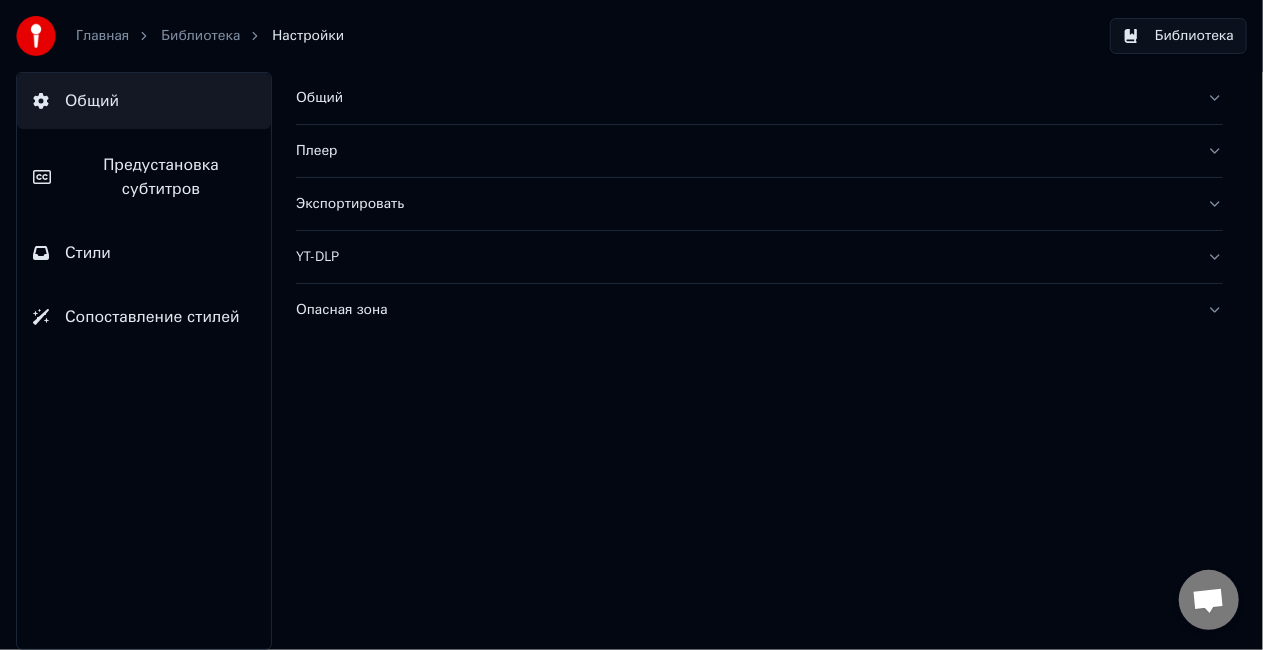 scroll, scrollTop: 0, scrollLeft: 0, axis: both 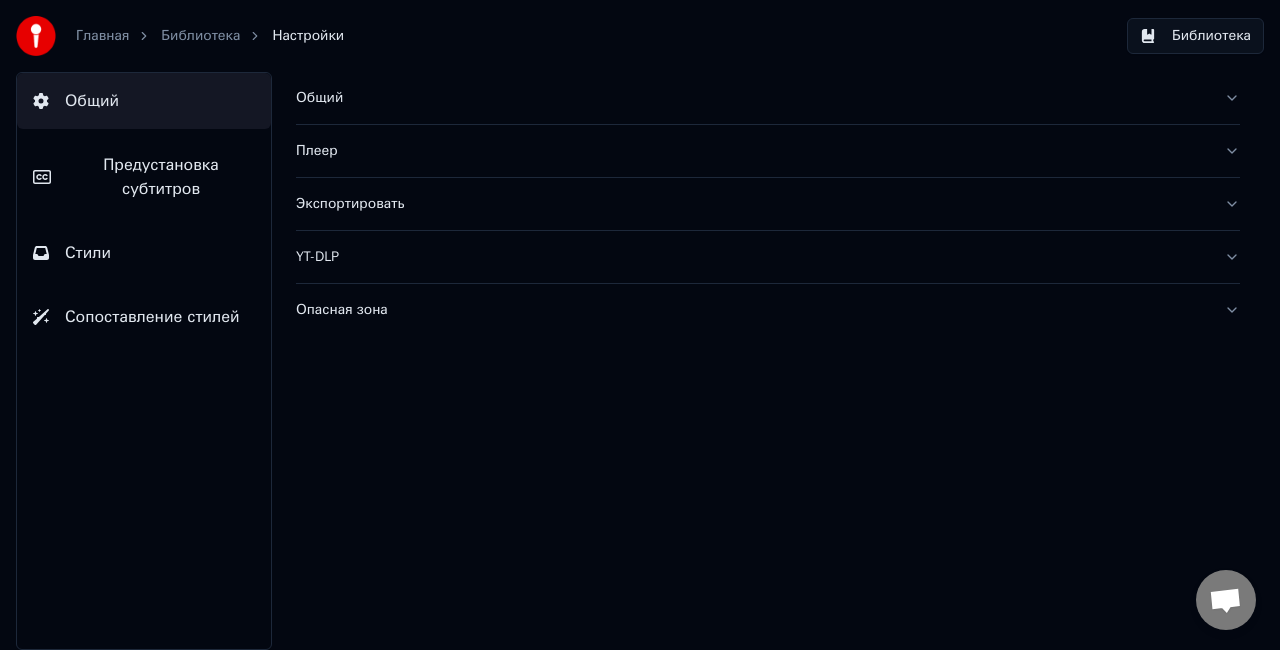 click on "Главная" at bounding box center (102, 36) 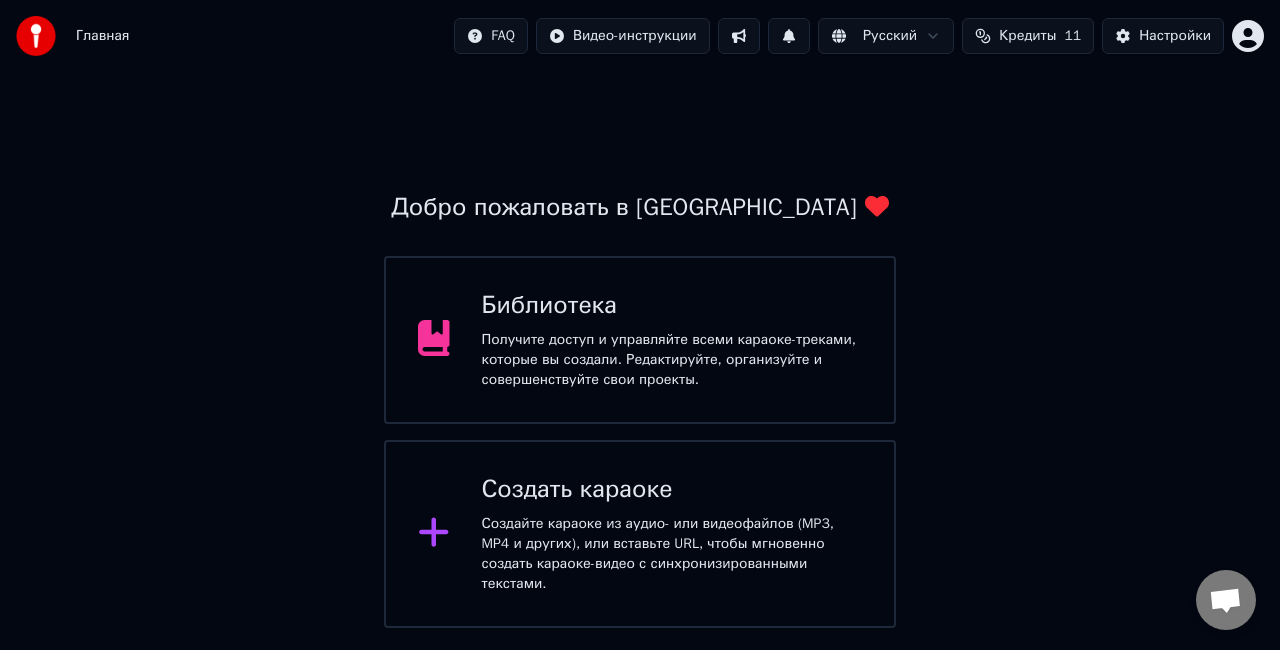 click on "Библиотека Получите доступ и управляйте всеми караоке-треками, которые вы создали. Редактируйте, организуйте и совершенствуйте свои проекты." at bounding box center (672, 340) 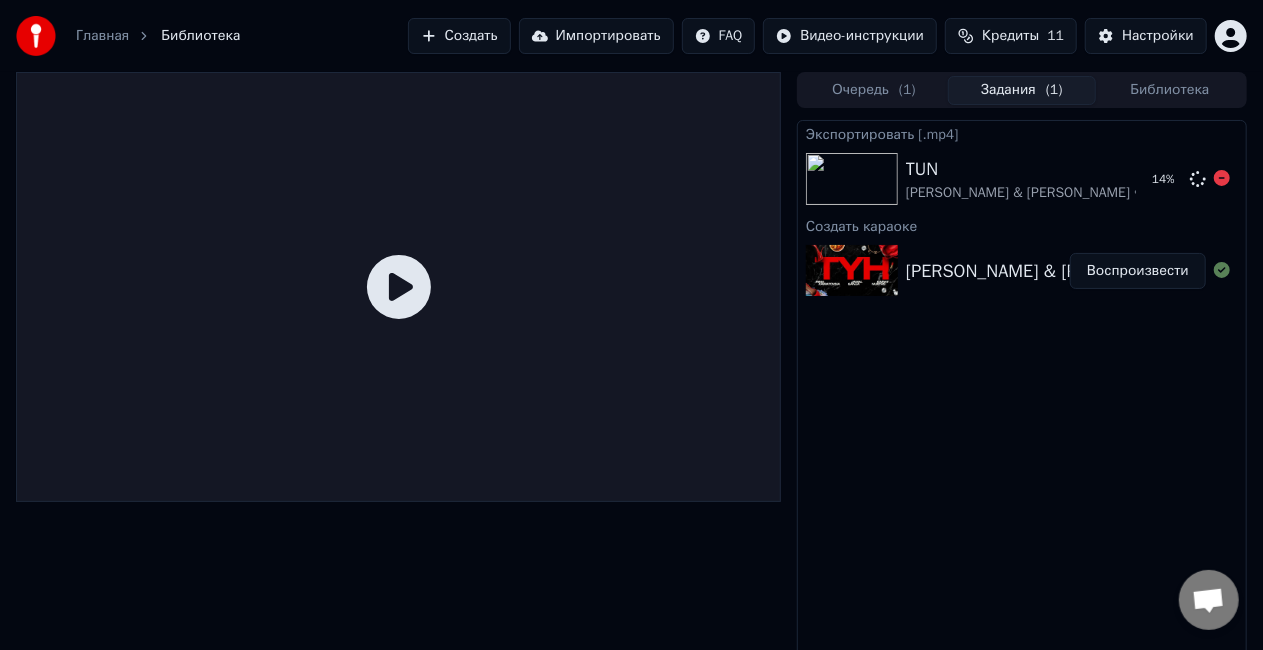 click on "TUN" at bounding box center (1134, 169) 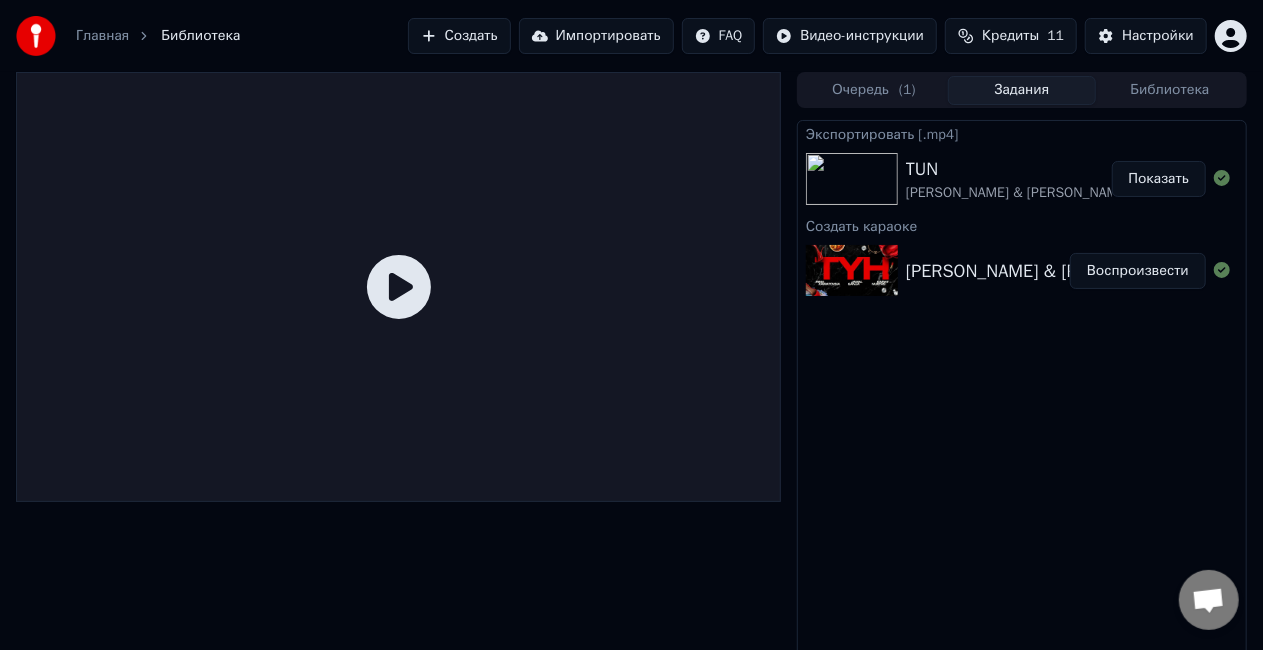click on "Показать" at bounding box center (1159, 179) 